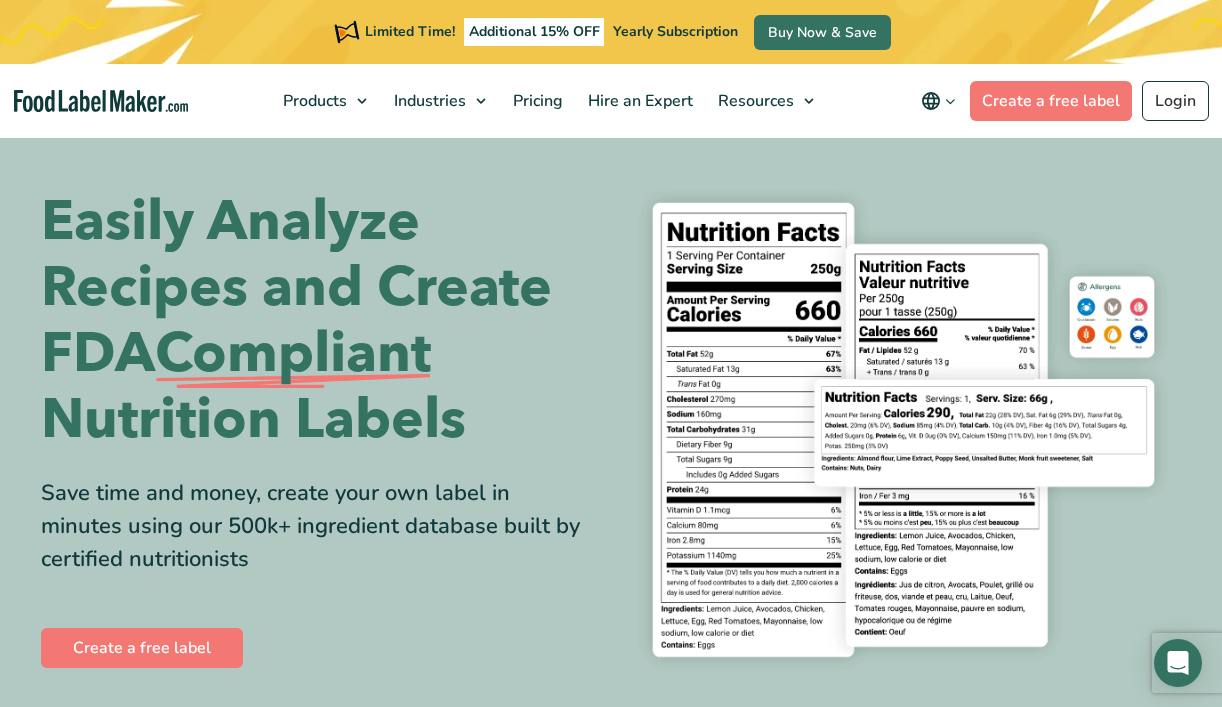 scroll, scrollTop: 0, scrollLeft: 0, axis: both 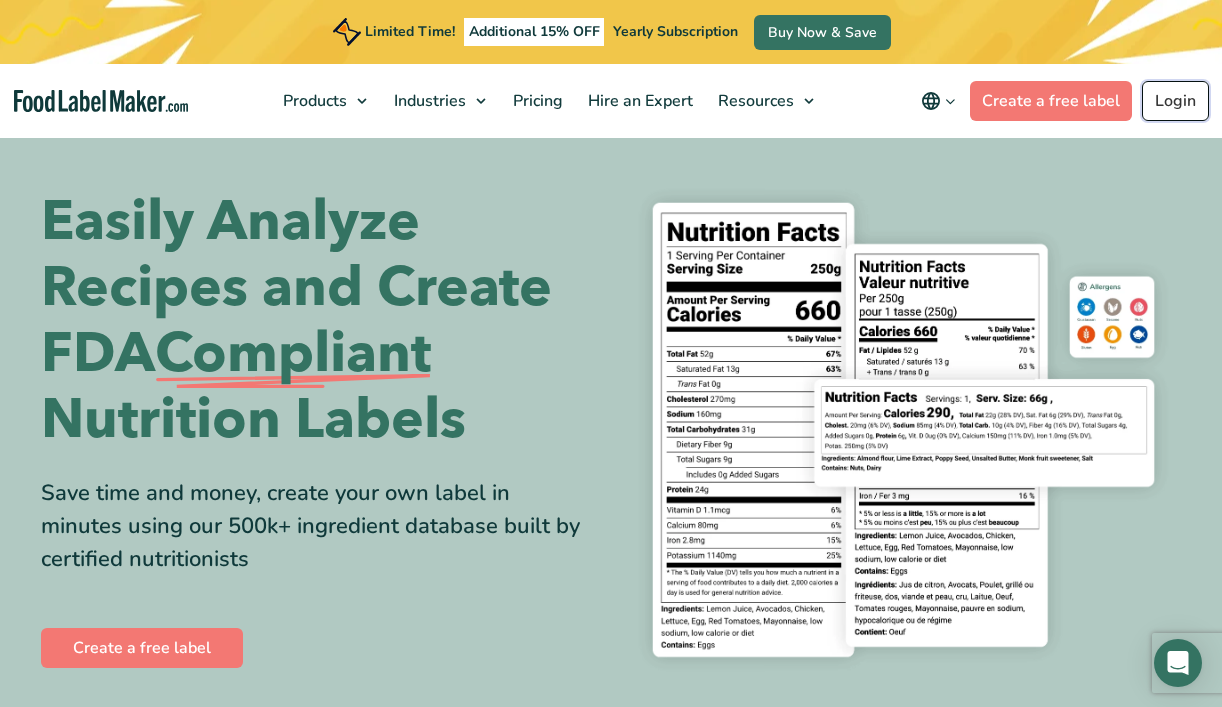 click on "Login" at bounding box center [1175, 101] 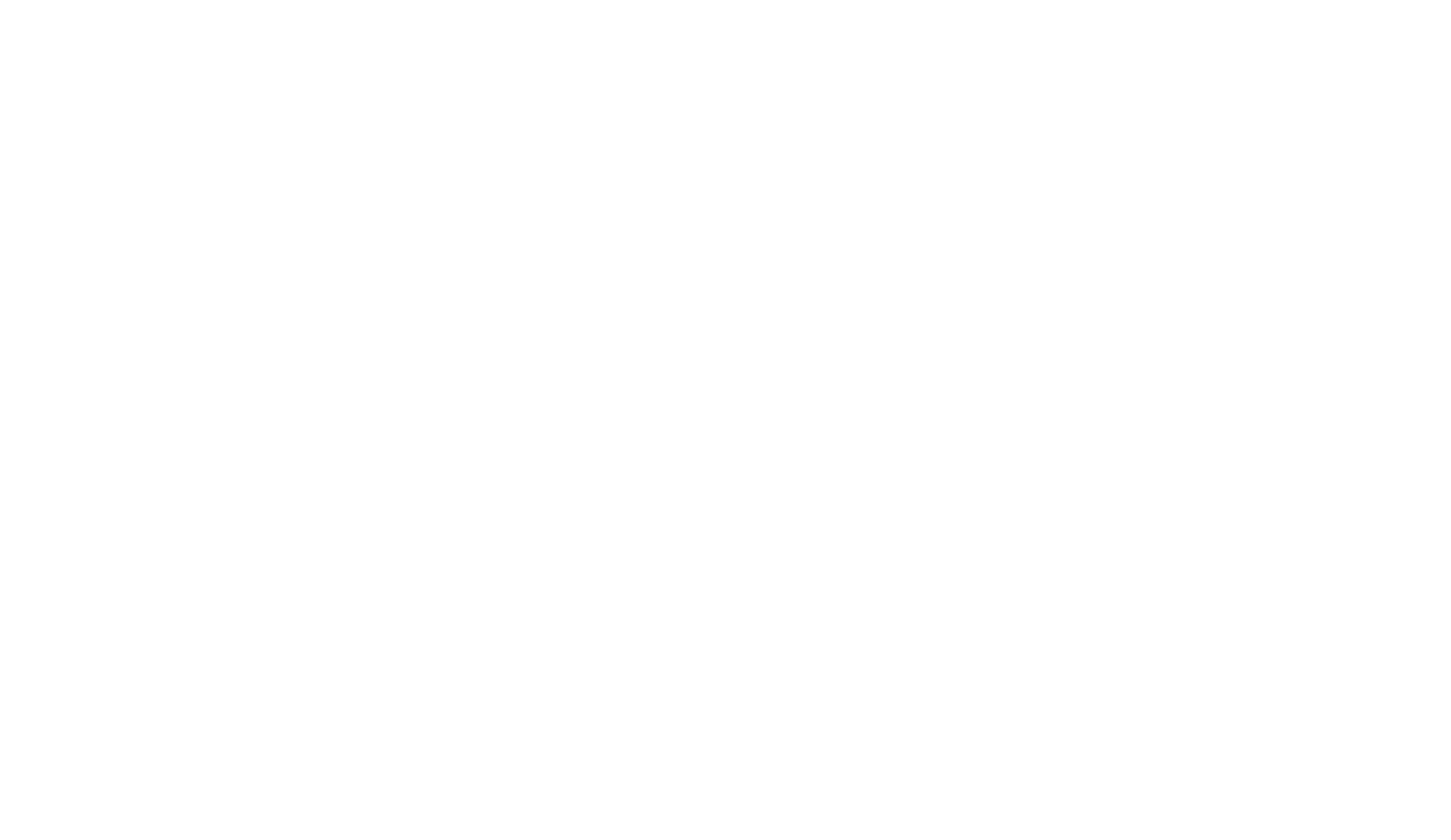 scroll, scrollTop: 0, scrollLeft: 0, axis: both 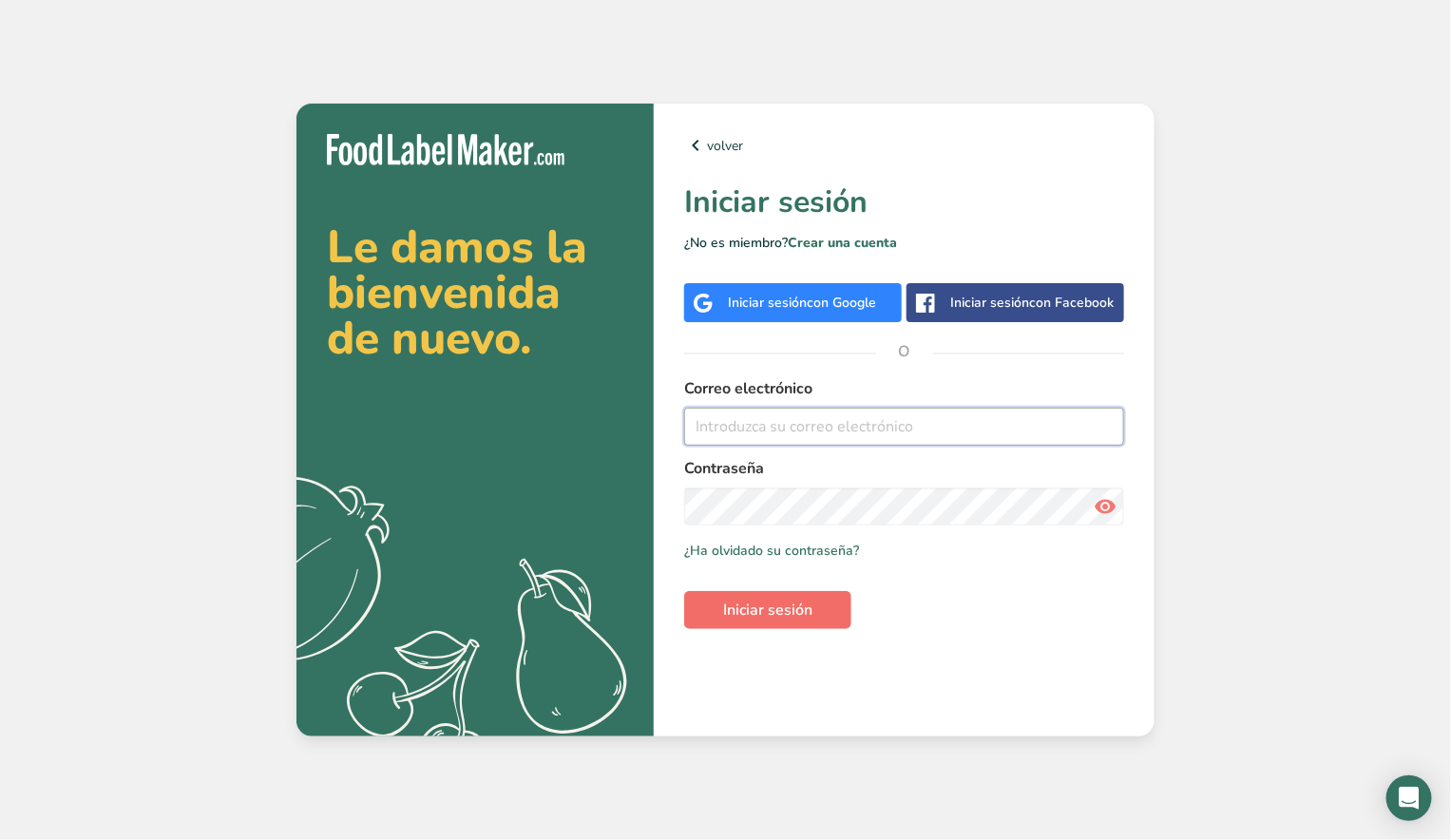 type on "[EMAIL]" 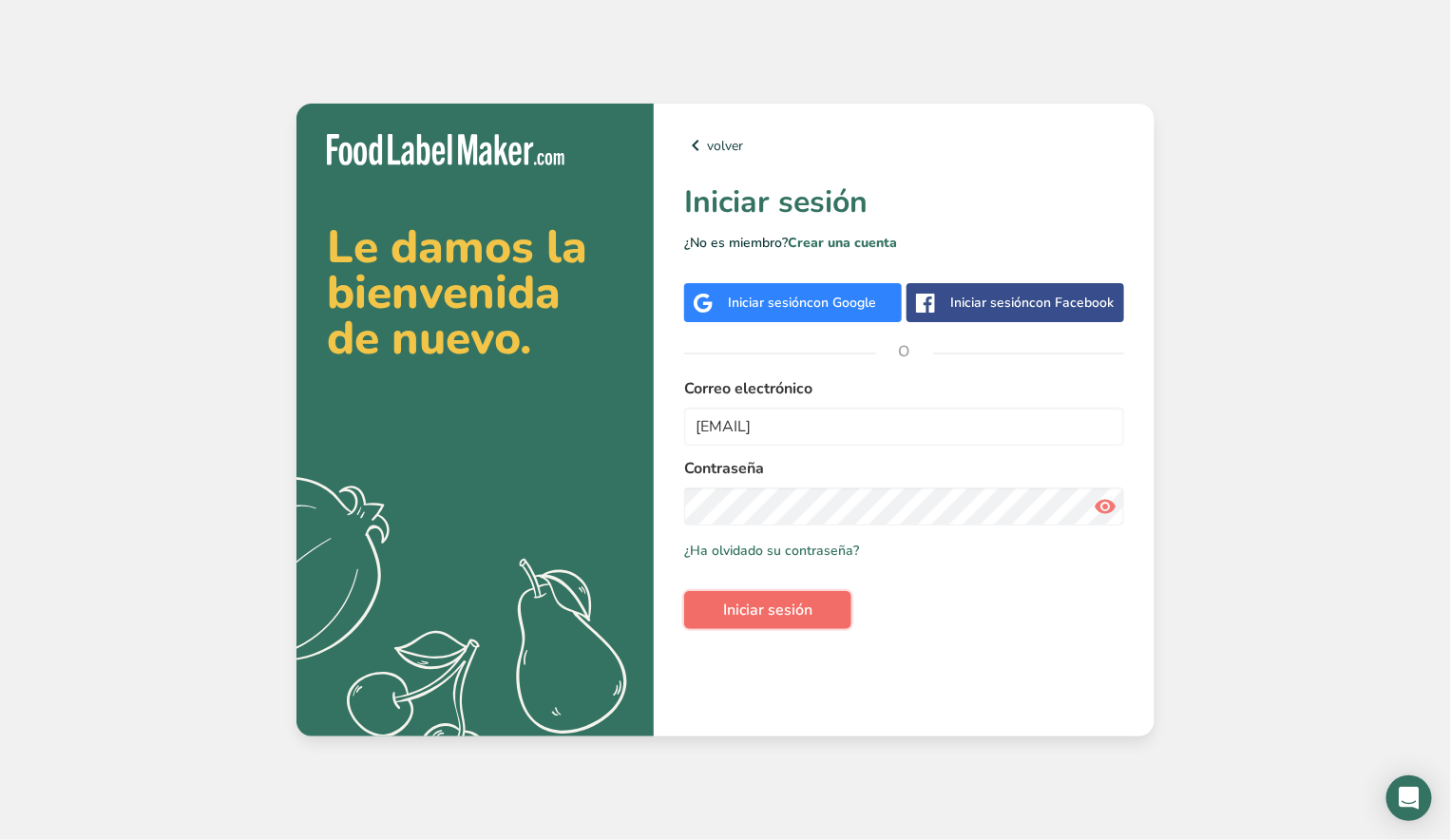click on "Iniciar sesión" at bounding box center [768, 610] 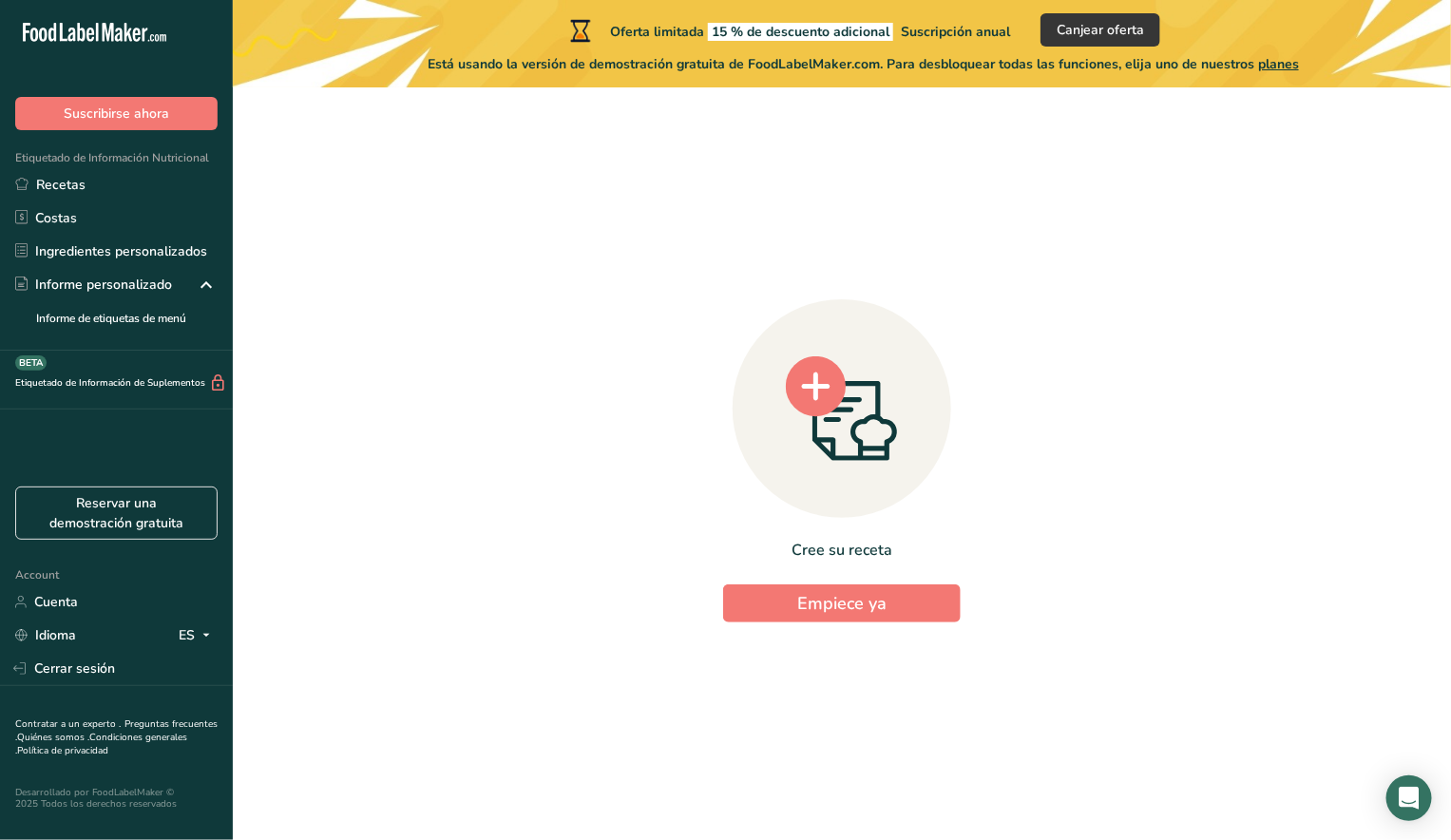 click 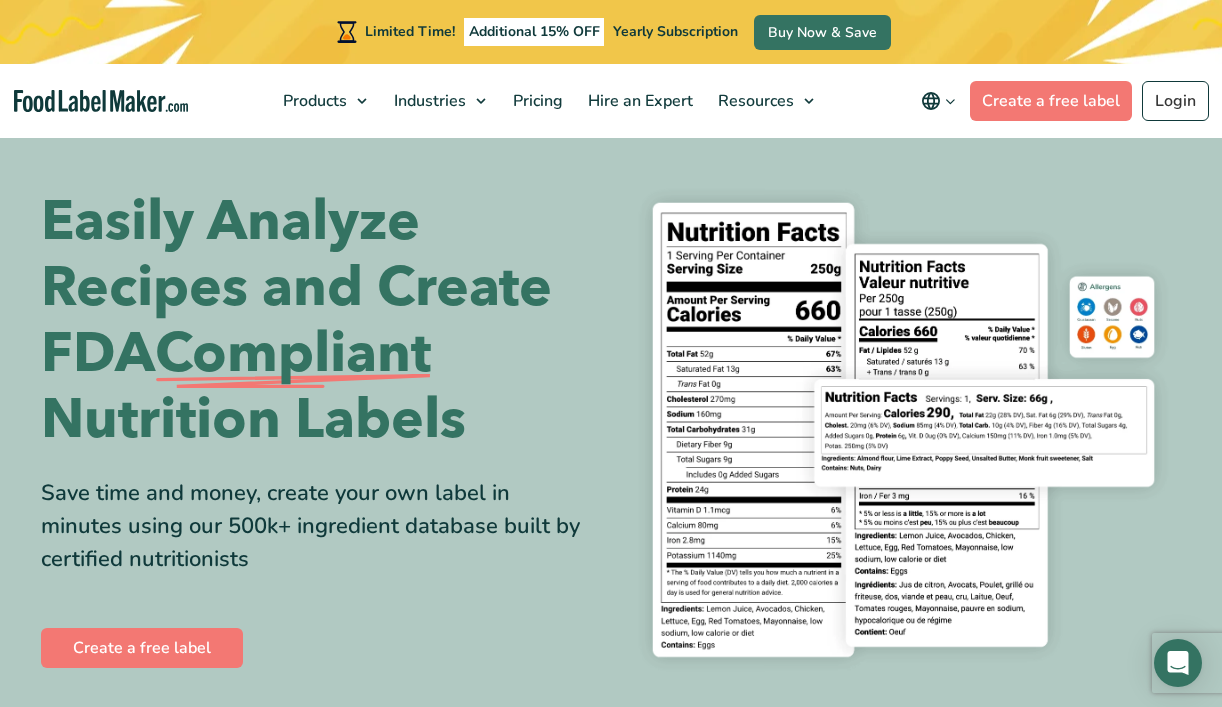 scroll, scrollTop: 0, scrollLeft: 0, axis: both 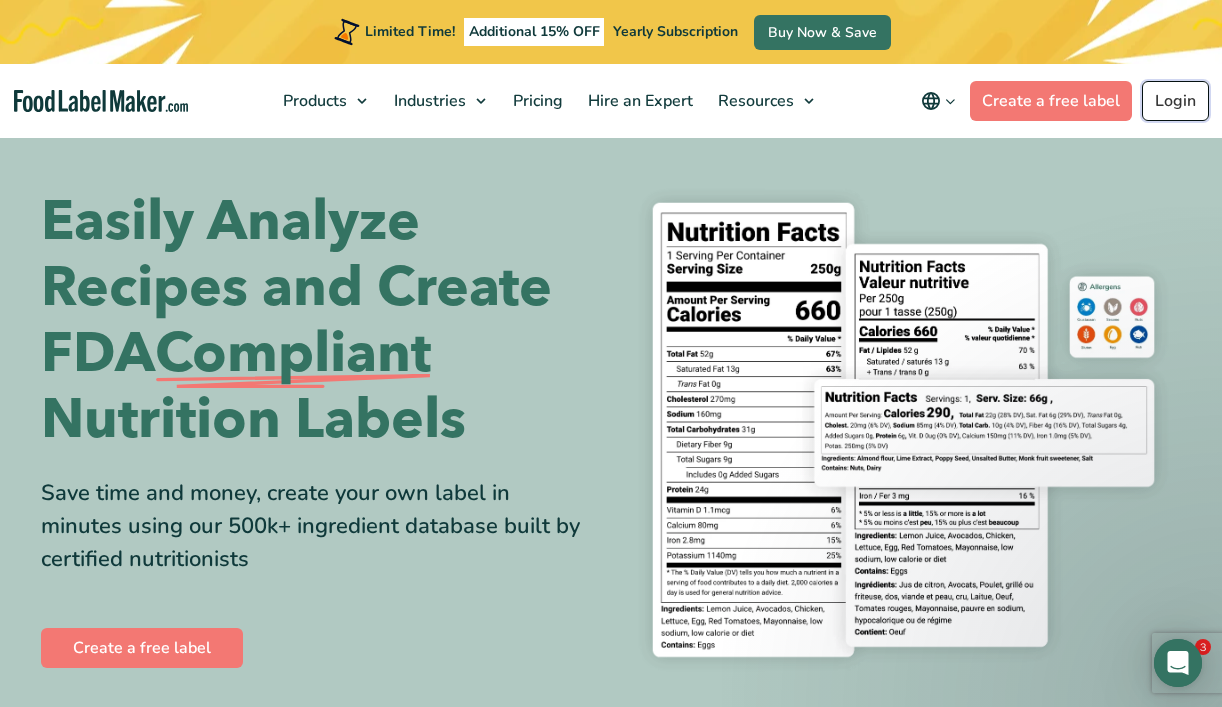 click on "Login" at bounding box center (1175, 101) 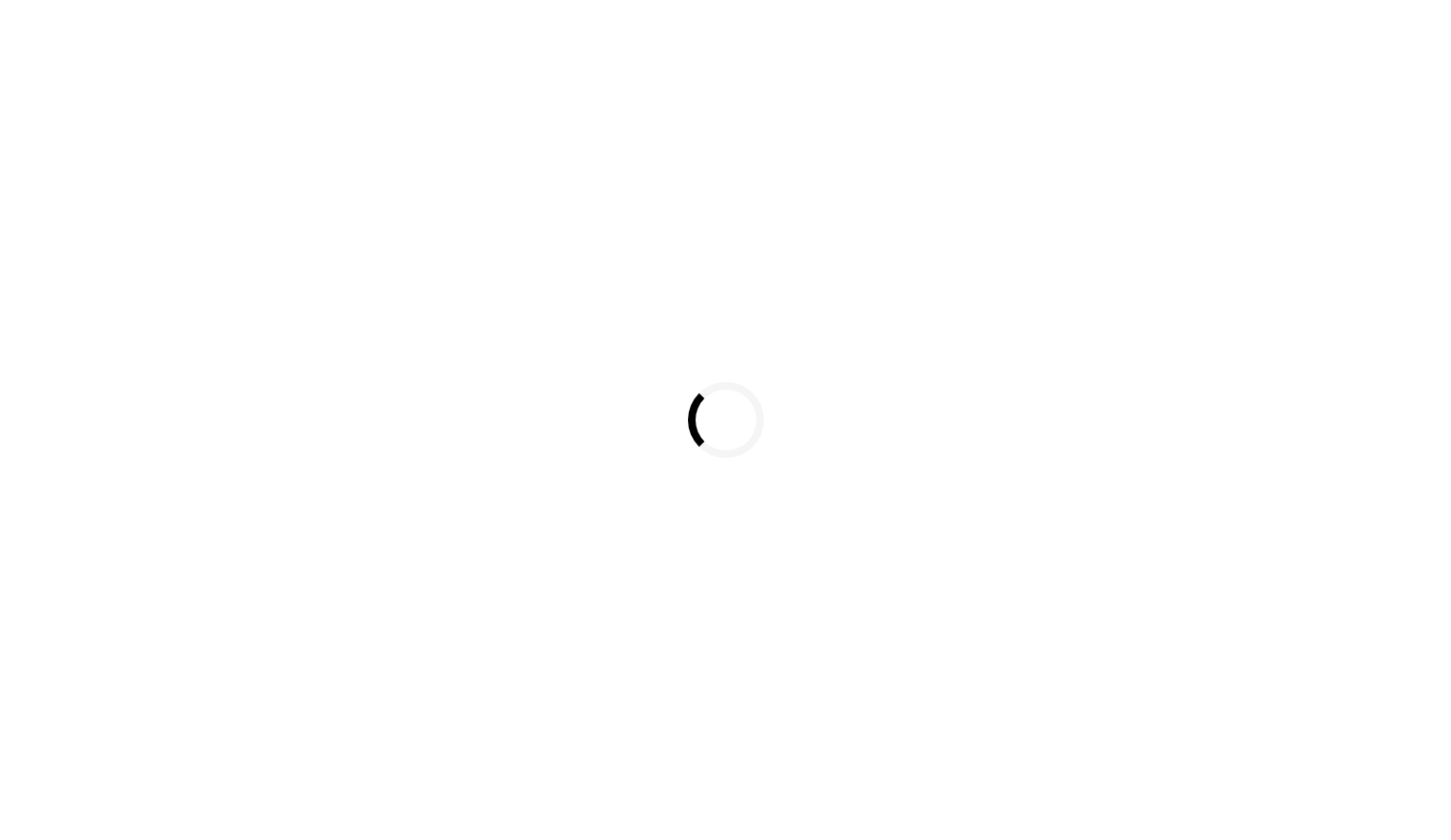 scroll, scrollTop: 0, scrollLeft: 0, axis: both 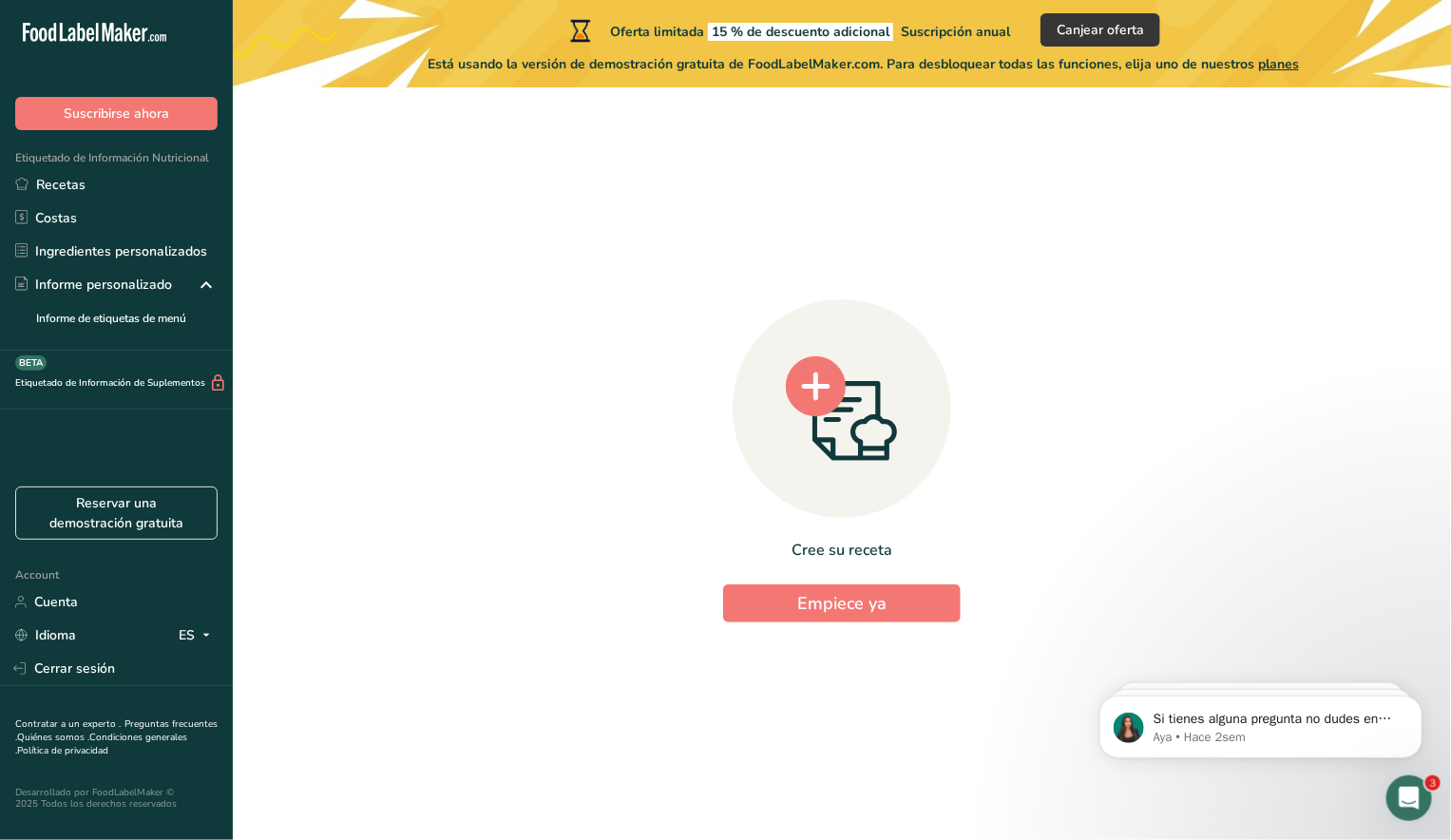 click on ".a-20{fill:#fff;}" 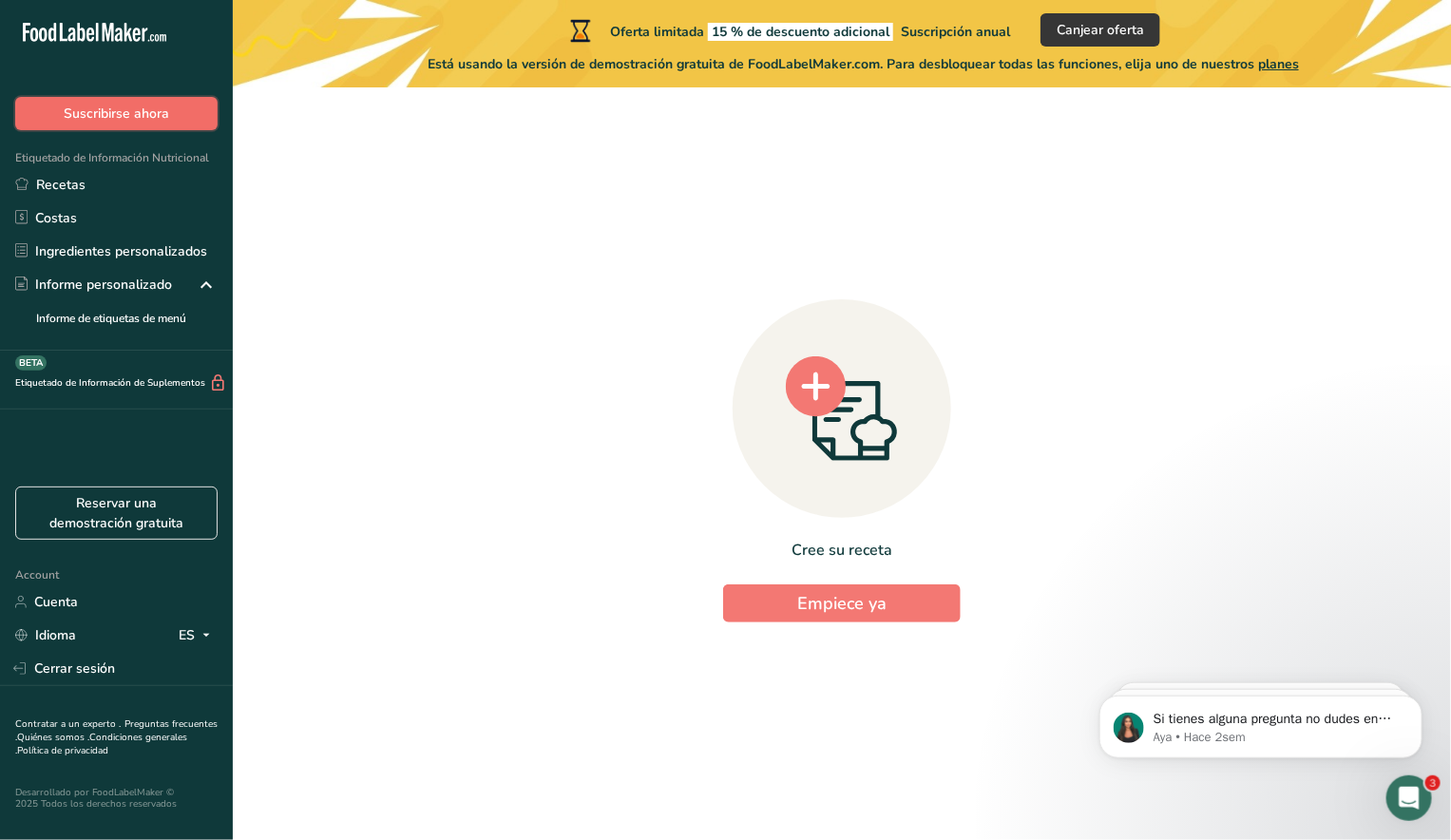 click on "Suscribirse ahora" at bounding box center (116, 113) 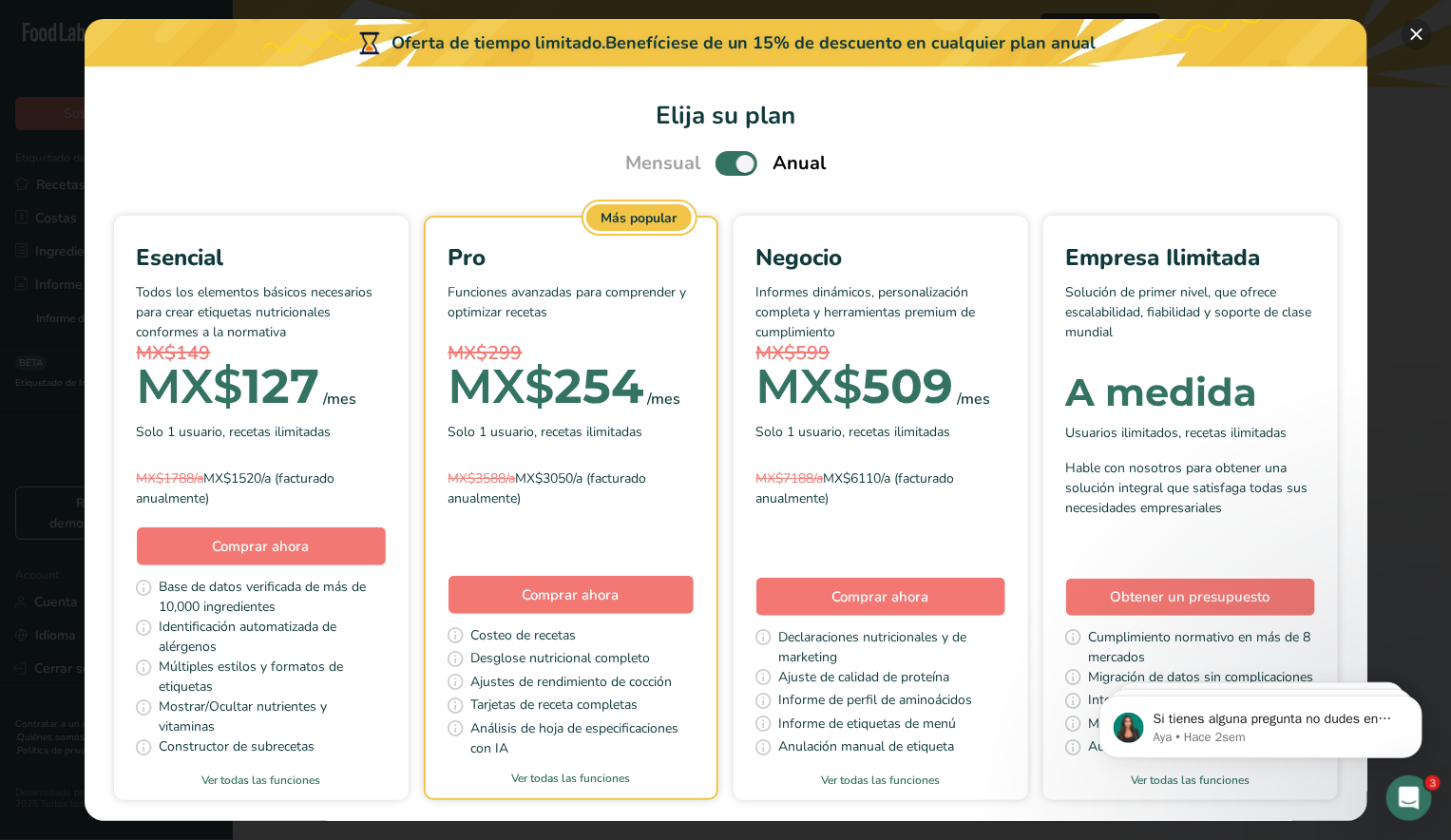 click at bounding box center (1417, 34) 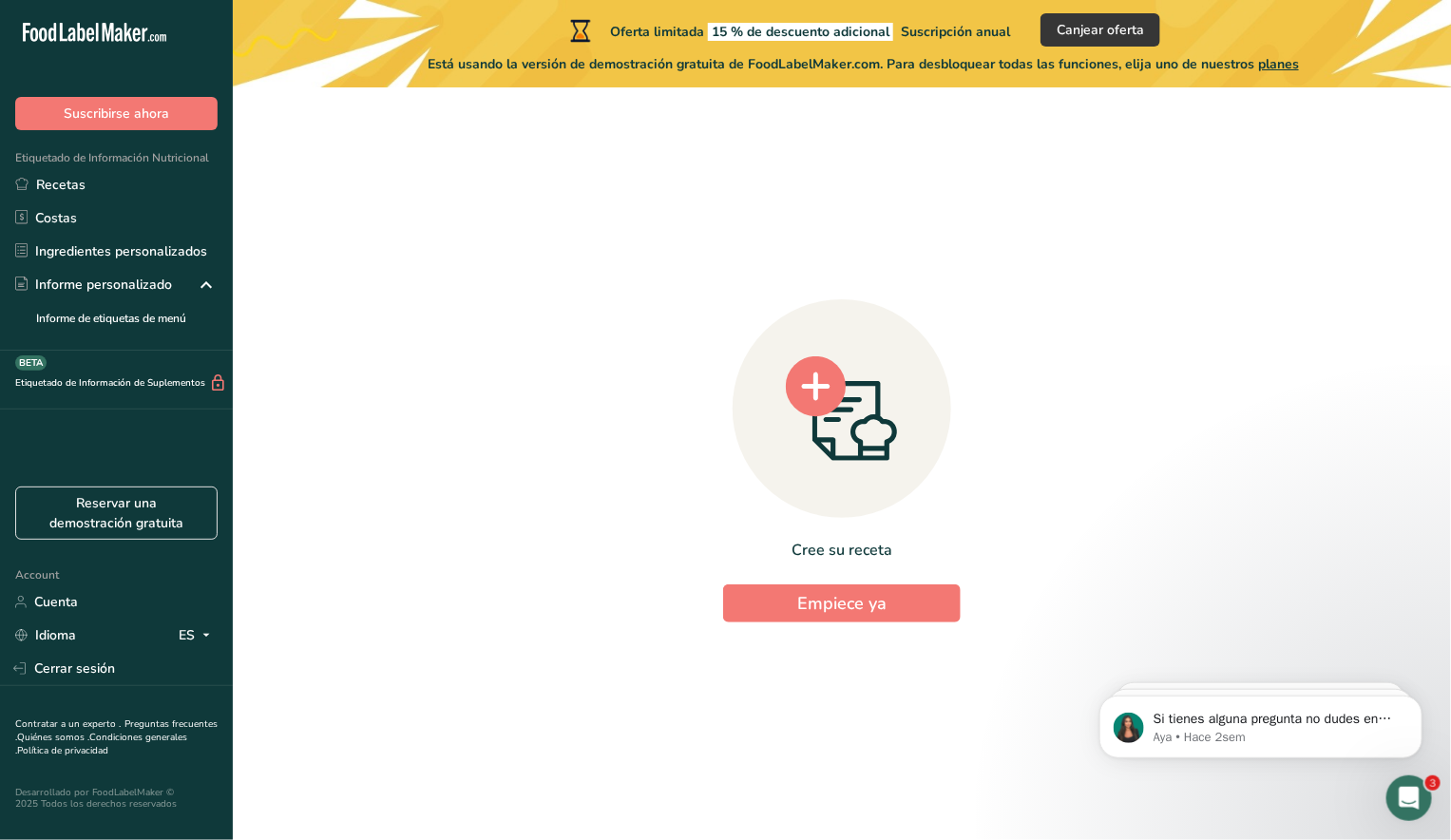 click on "Cree su receta
Empiece ya" at bounding box center [842, 456] 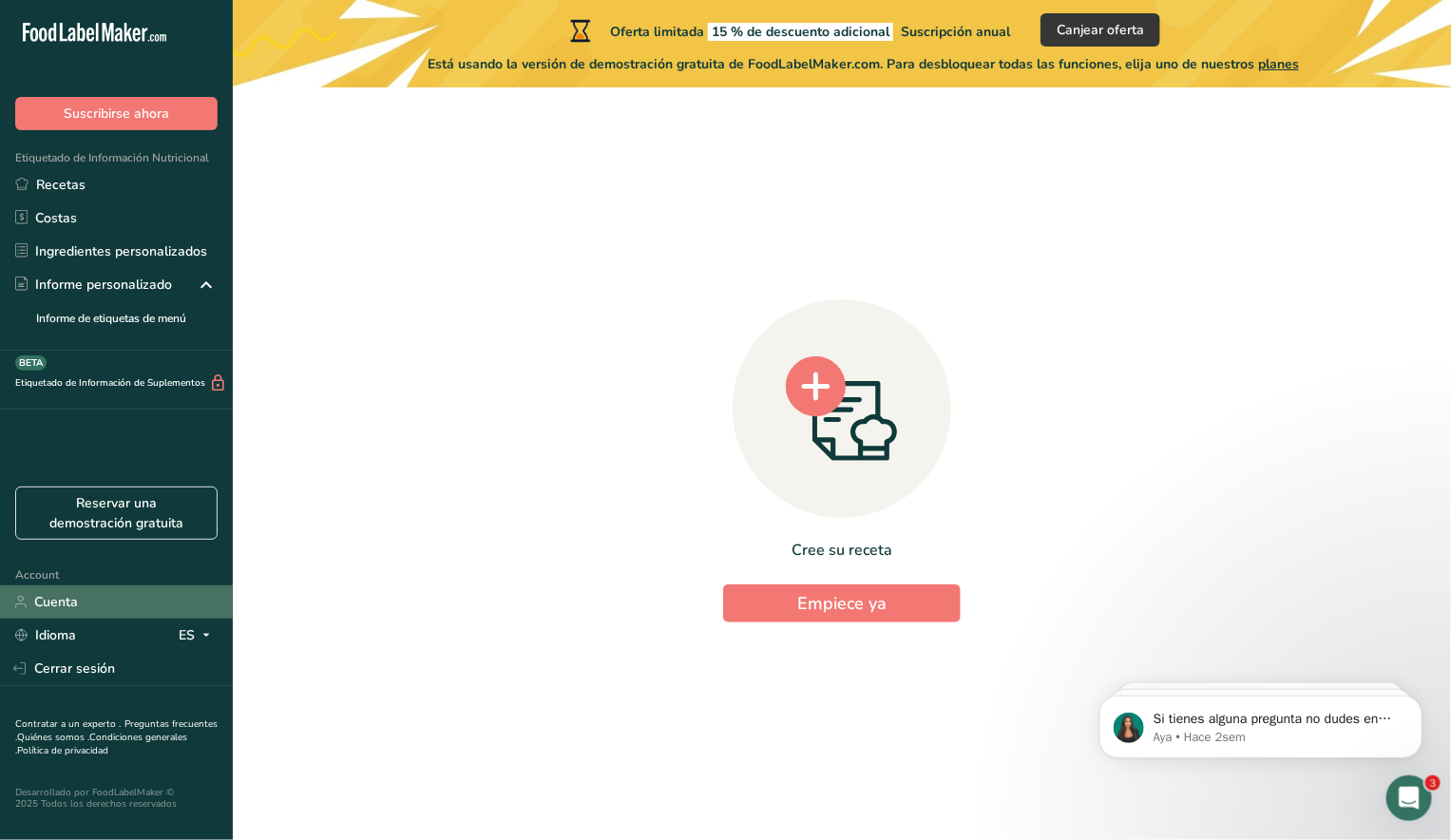 click on "Cuenta" at bounding box center [116, 601] 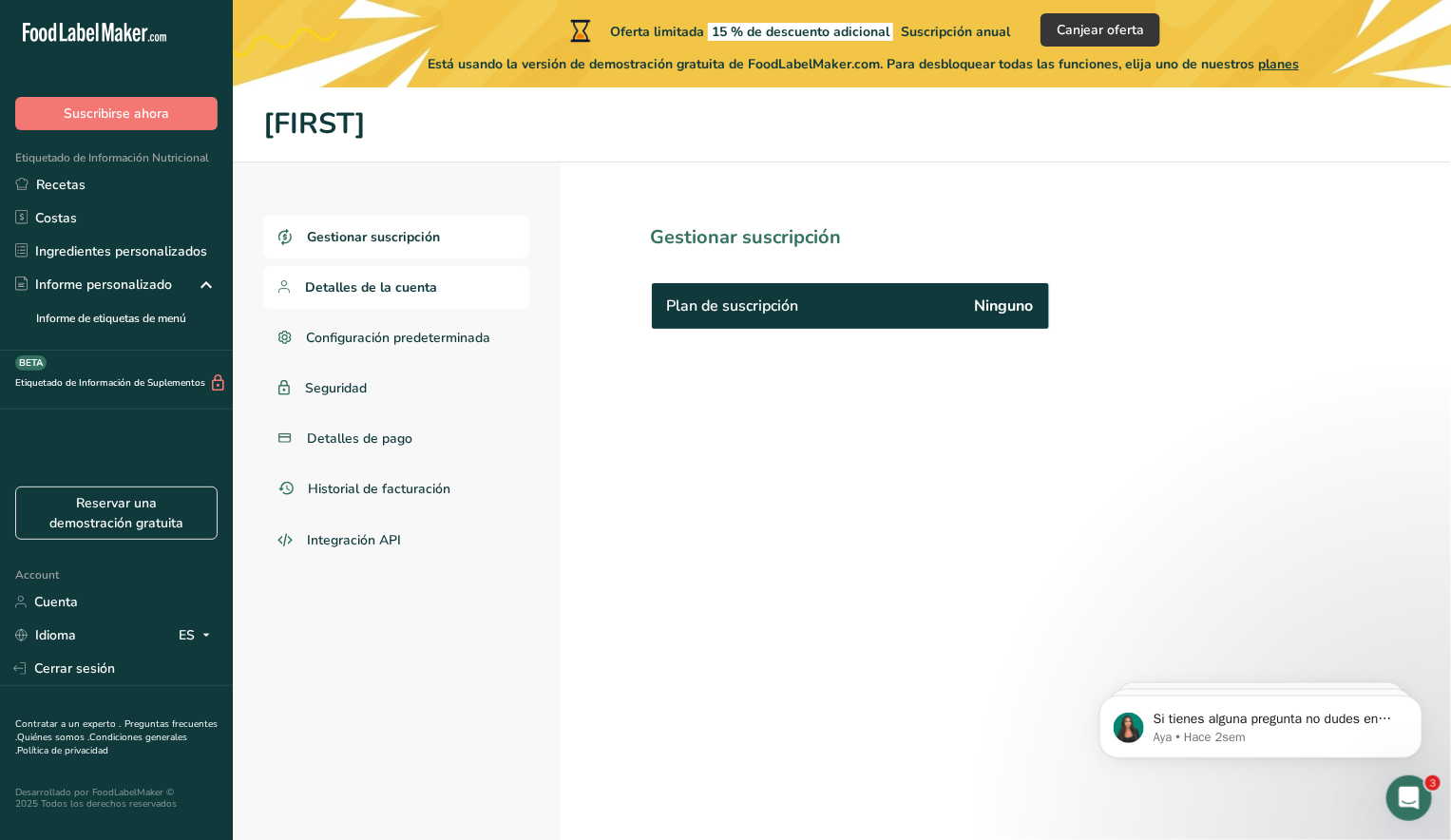 click on "Detalles de la cuenta" at bounding box center [396, 287] 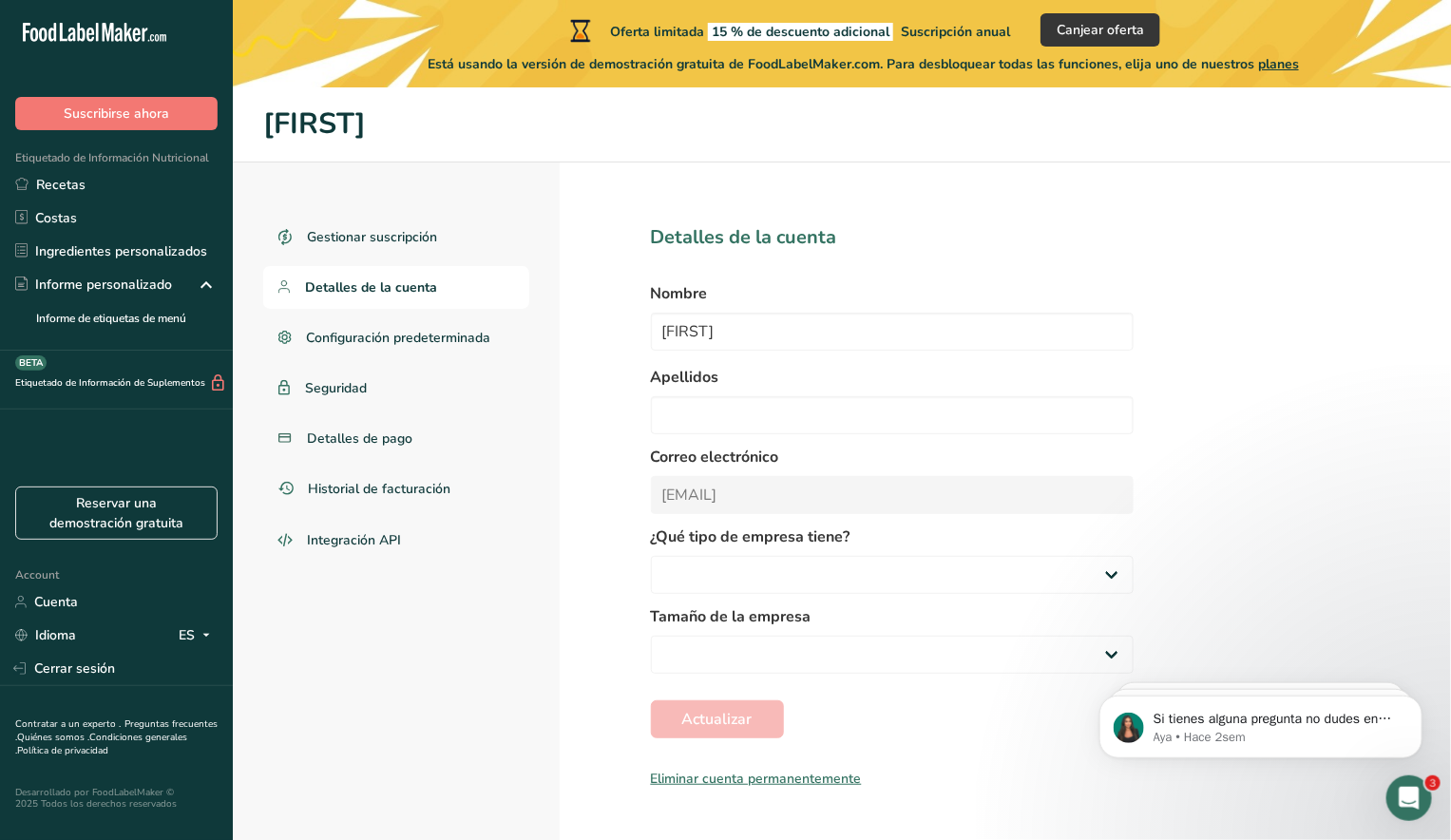 select on "8" 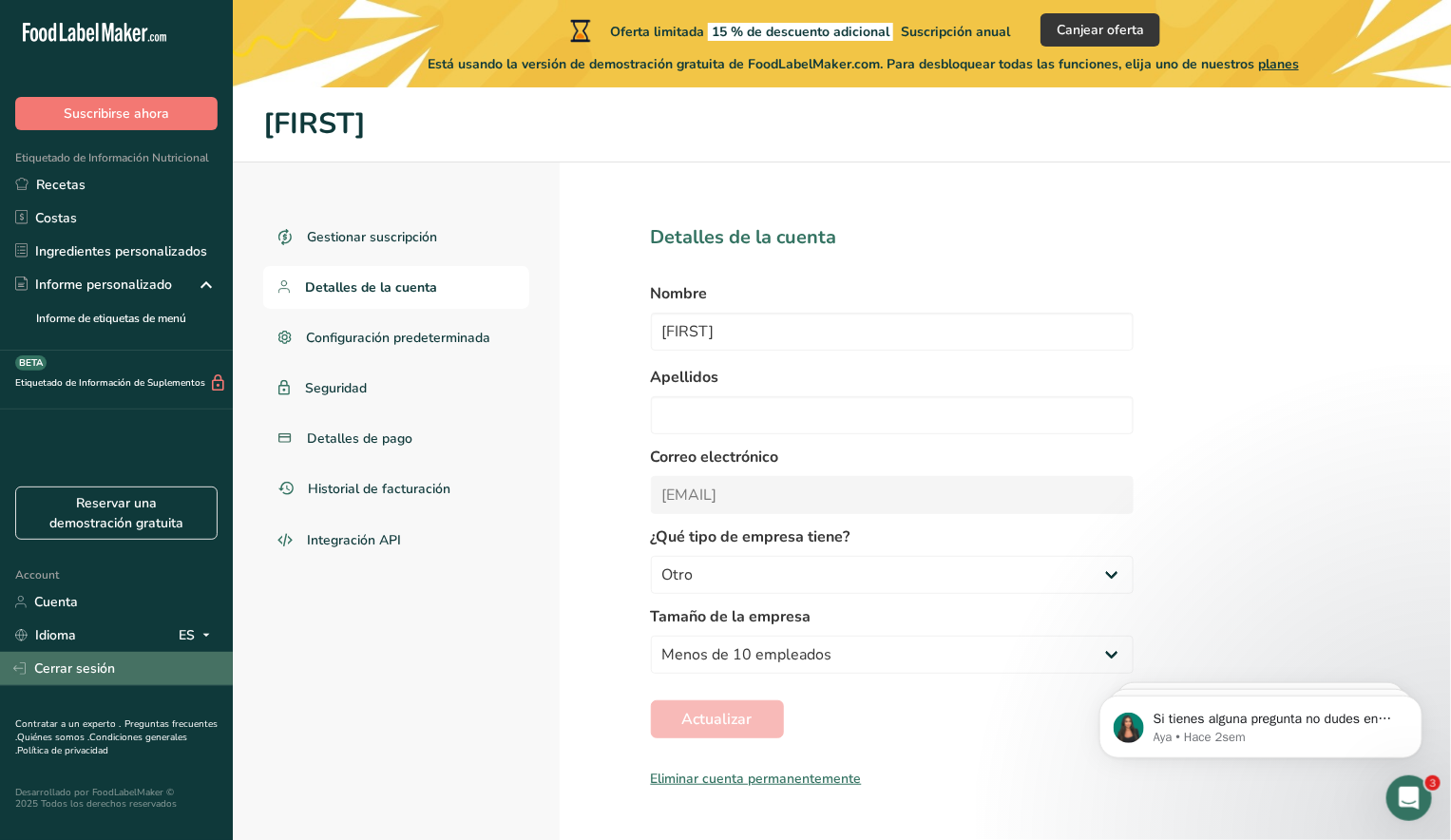 click on "Cerrar sesión" at bounding box center [116, 668] 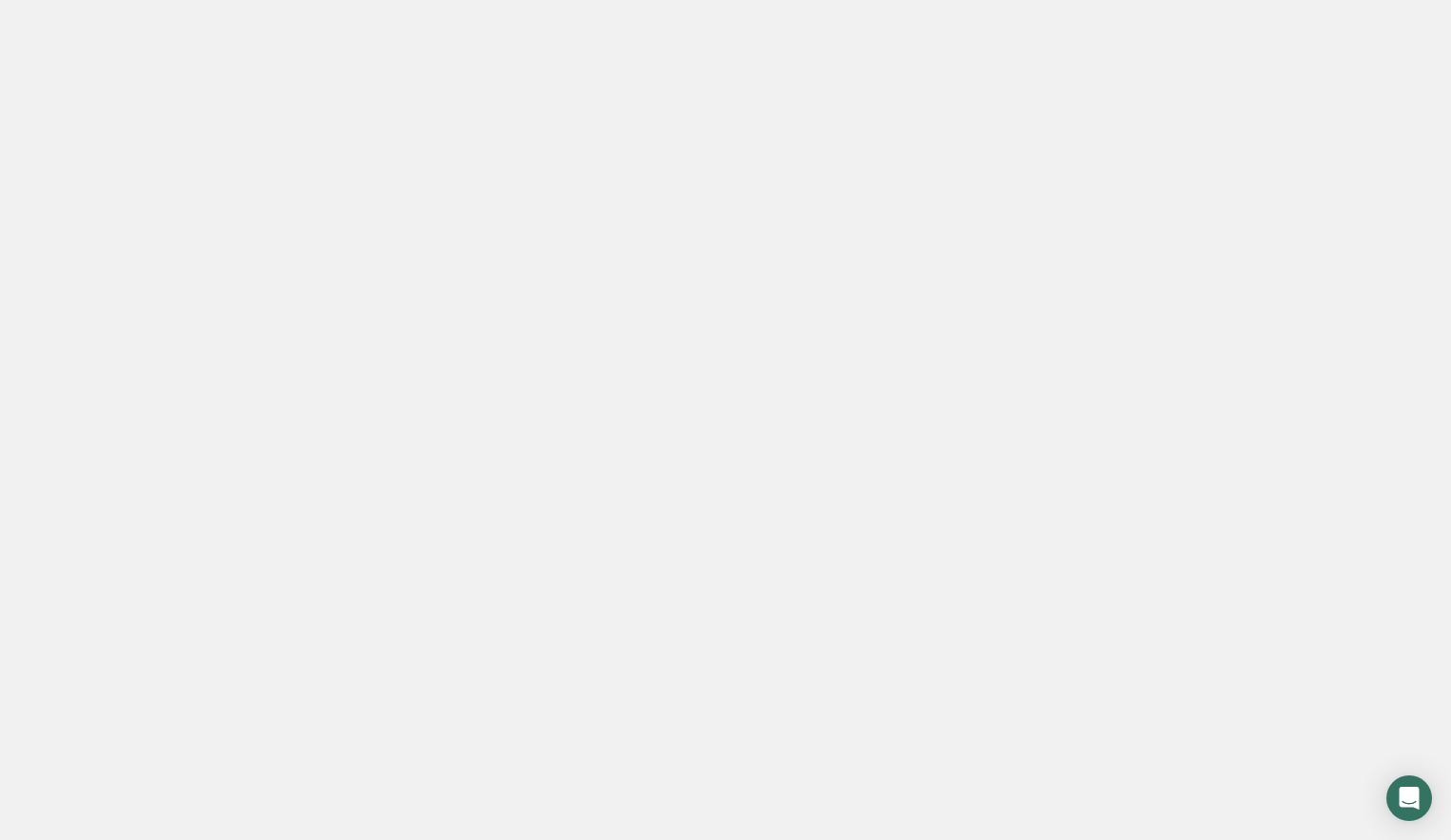 scroll, scrollTop: 0, scrollLeft: 0, axis: both 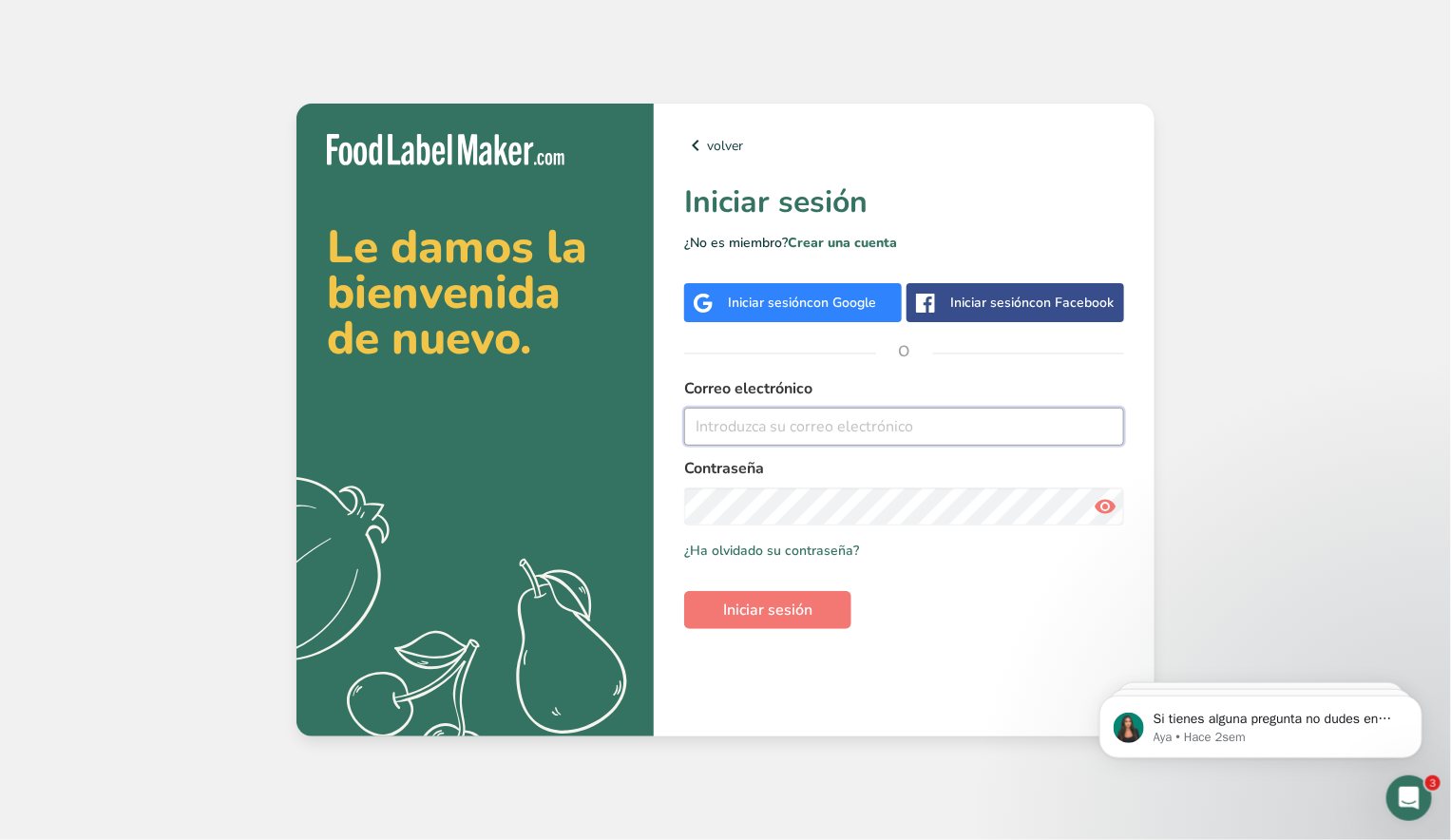 type on "[EMAIL]" 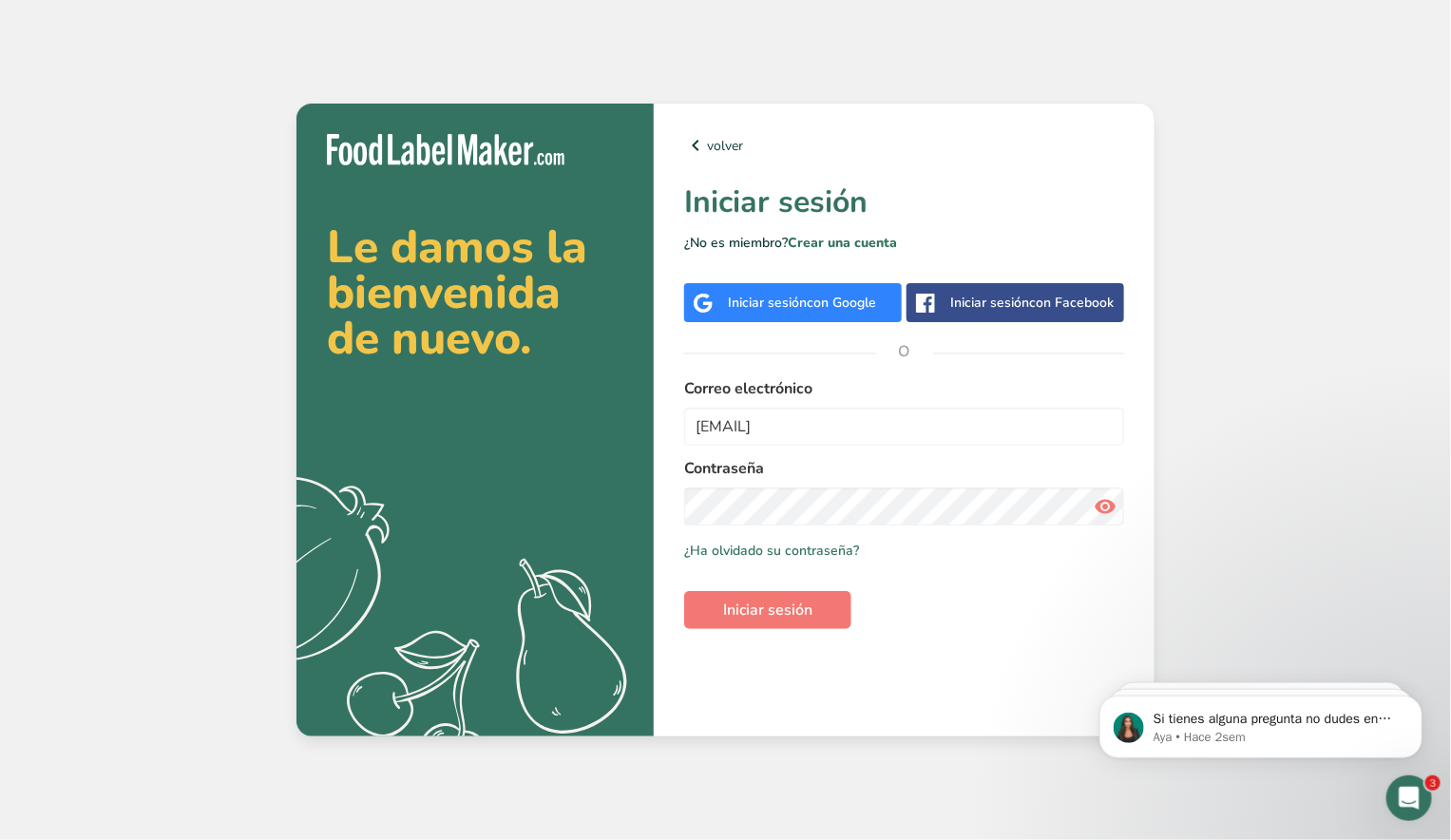 click on "con Google" at bounding box center [841, 302] 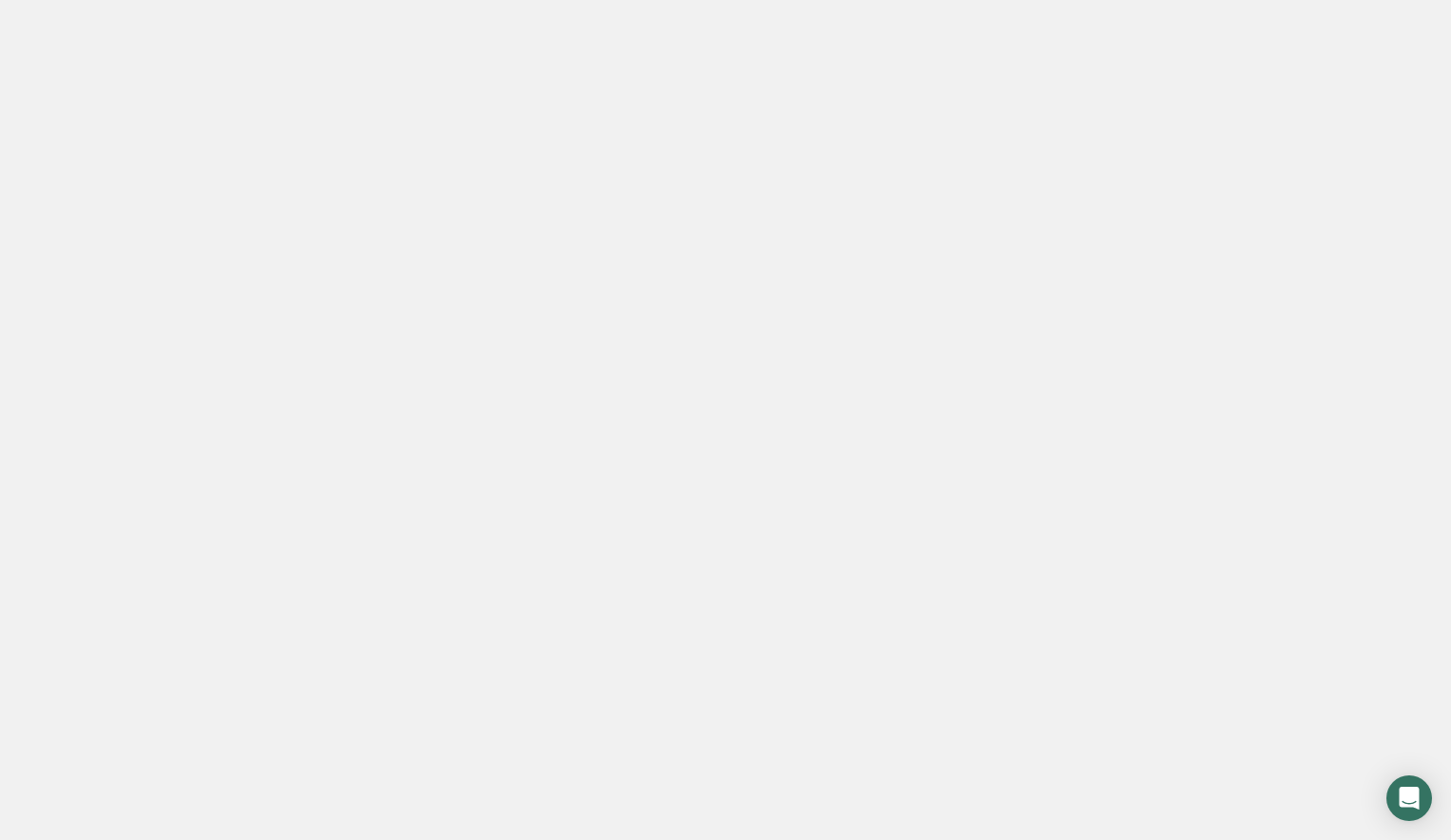 scroll, scrollTop: 0, scrollLeft: 0, axis: both 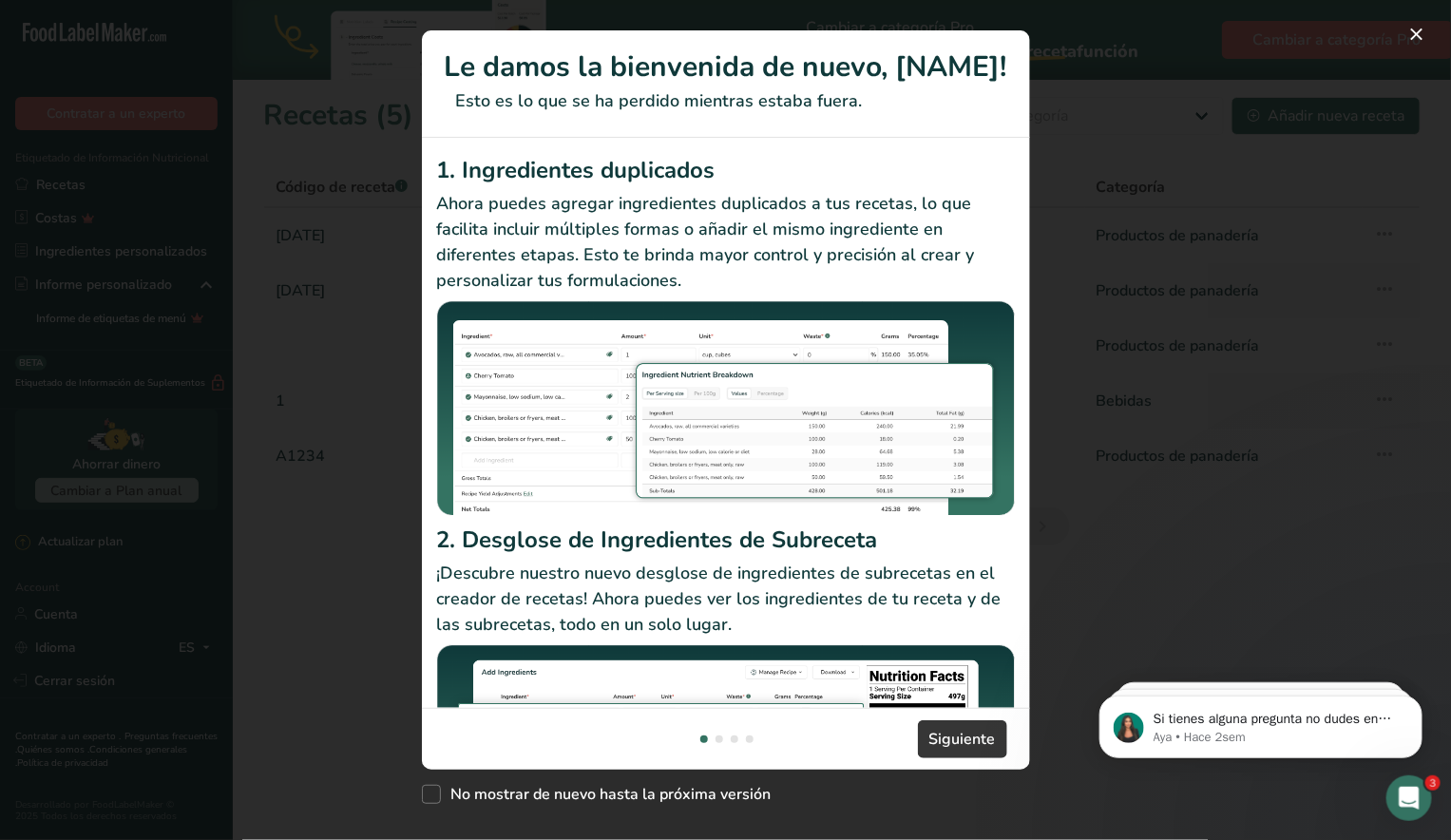 click on "1. Ingredientes duplicados
Ahora puedes agregar ingredientes duplicados a tus recetas, lo que facilita incluir múltiples formas o añadir el mismo ingrediente en diferentes etapas. Esto te brinda mayor control y precisión al crear y personalizar tus formulaciones.
2. Desglose de Ingredientes de Subreceta
¡Descubre nuestro nuevo desglose de ingredientes de subrecetas en el creador de recetas! Ahora puedes ver los ingredientes de tu receta y de las subrecetas, todo en un solo lugar." at bounding box center [726, 423] 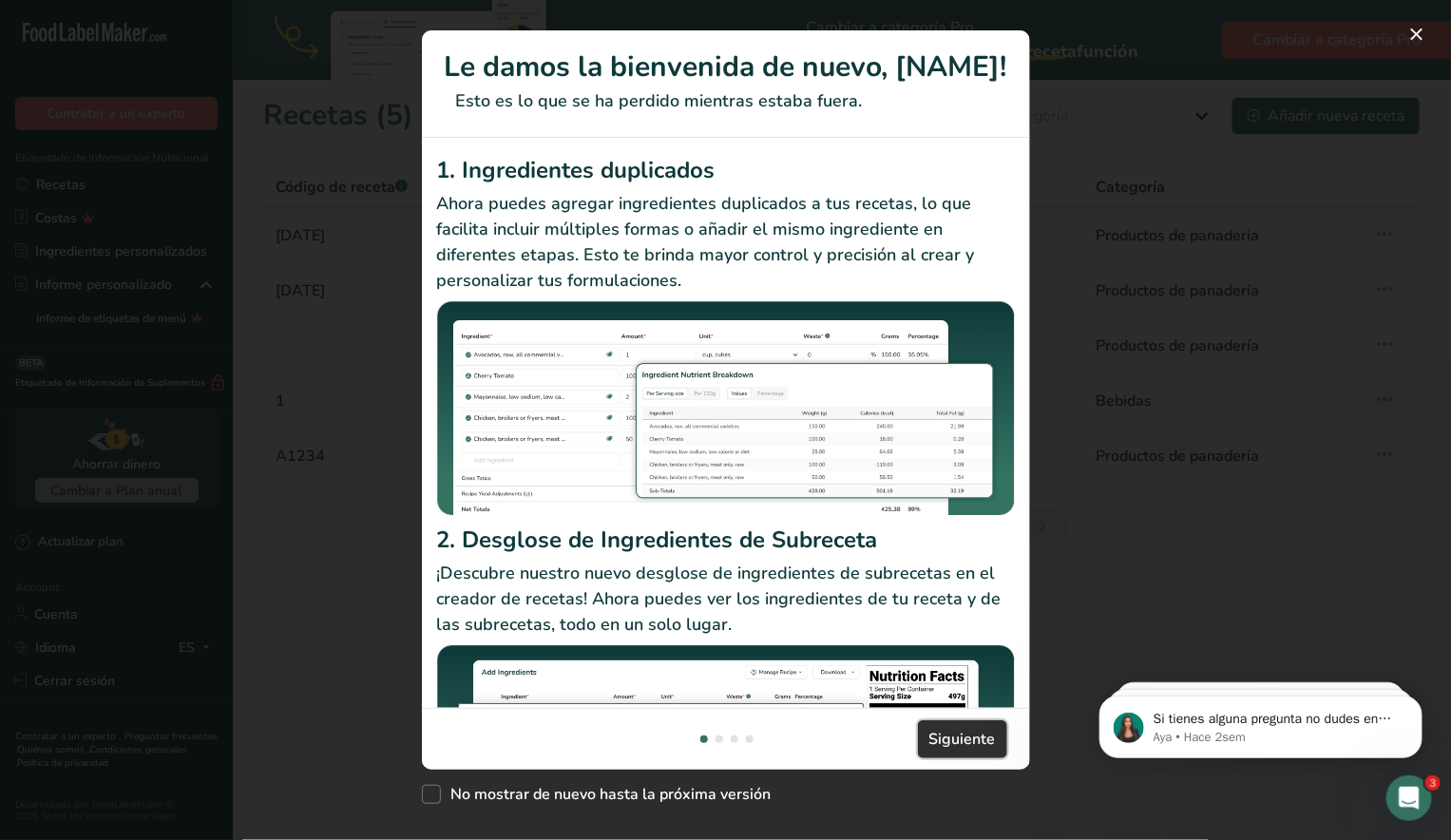 click on "Siguiente" at bounding box center (963, 739) 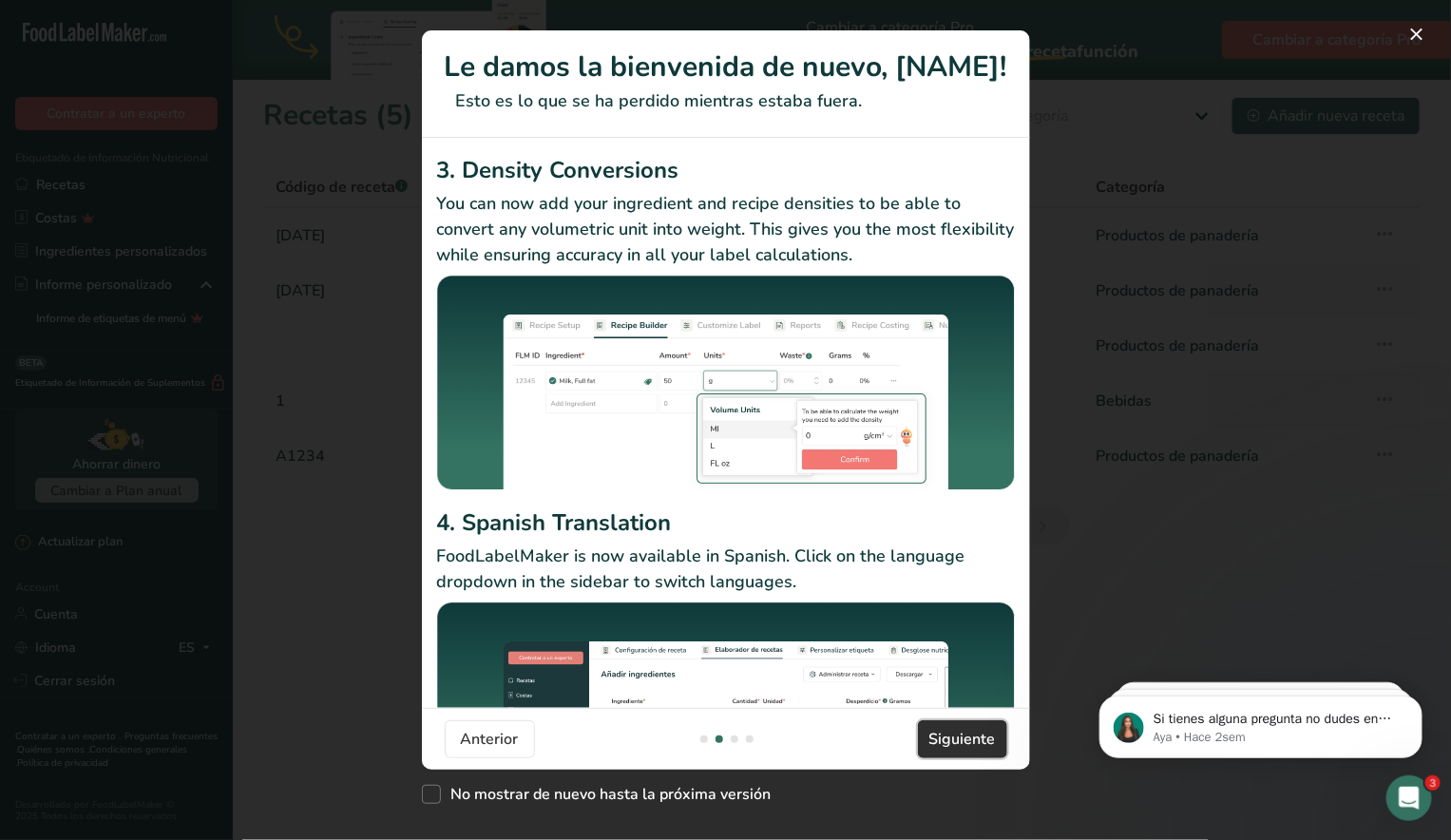 click on "Siguiente" at bounding box center [963, 739] 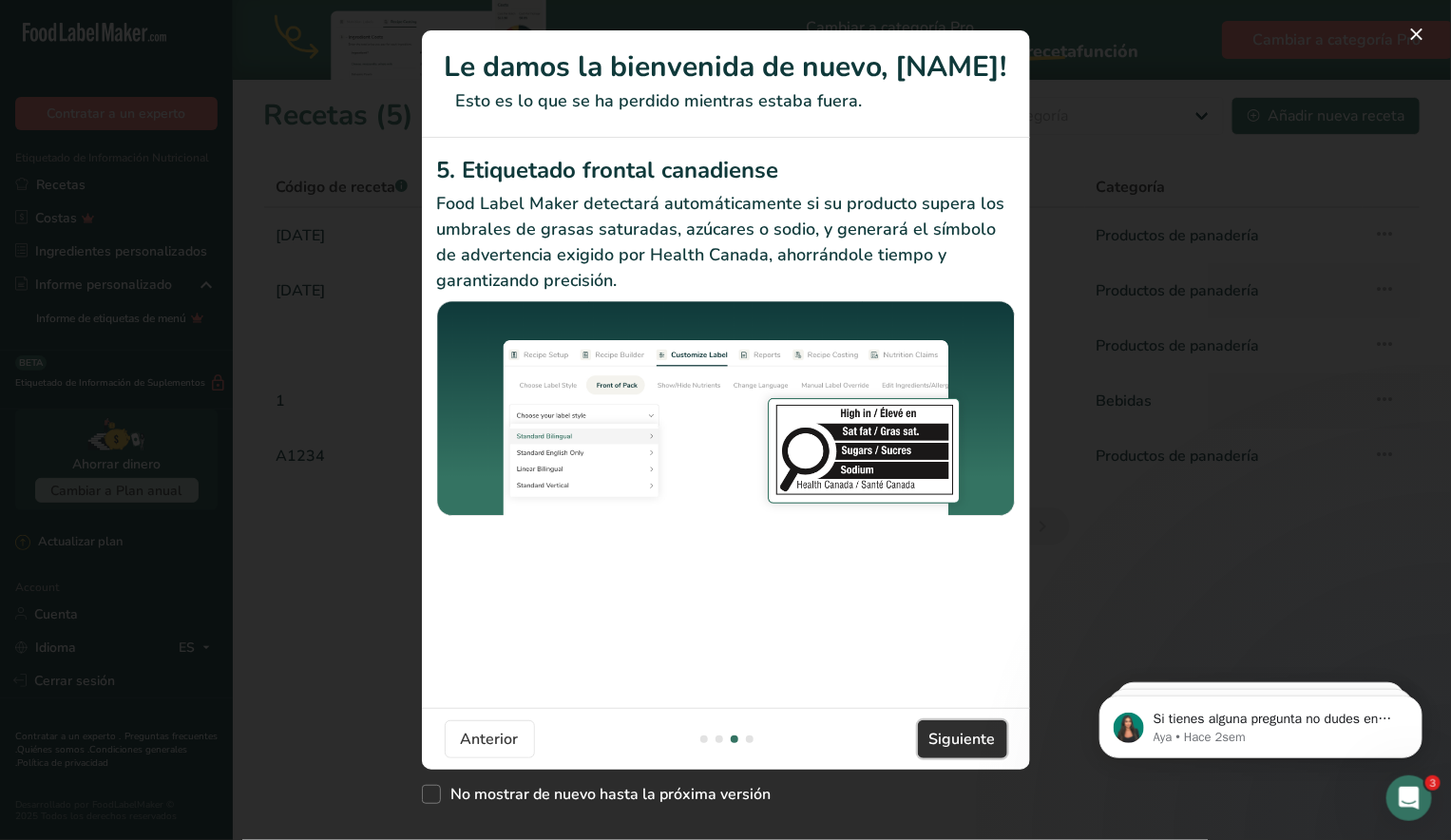 click on "Siguiente" at bounding box center (963, 739) 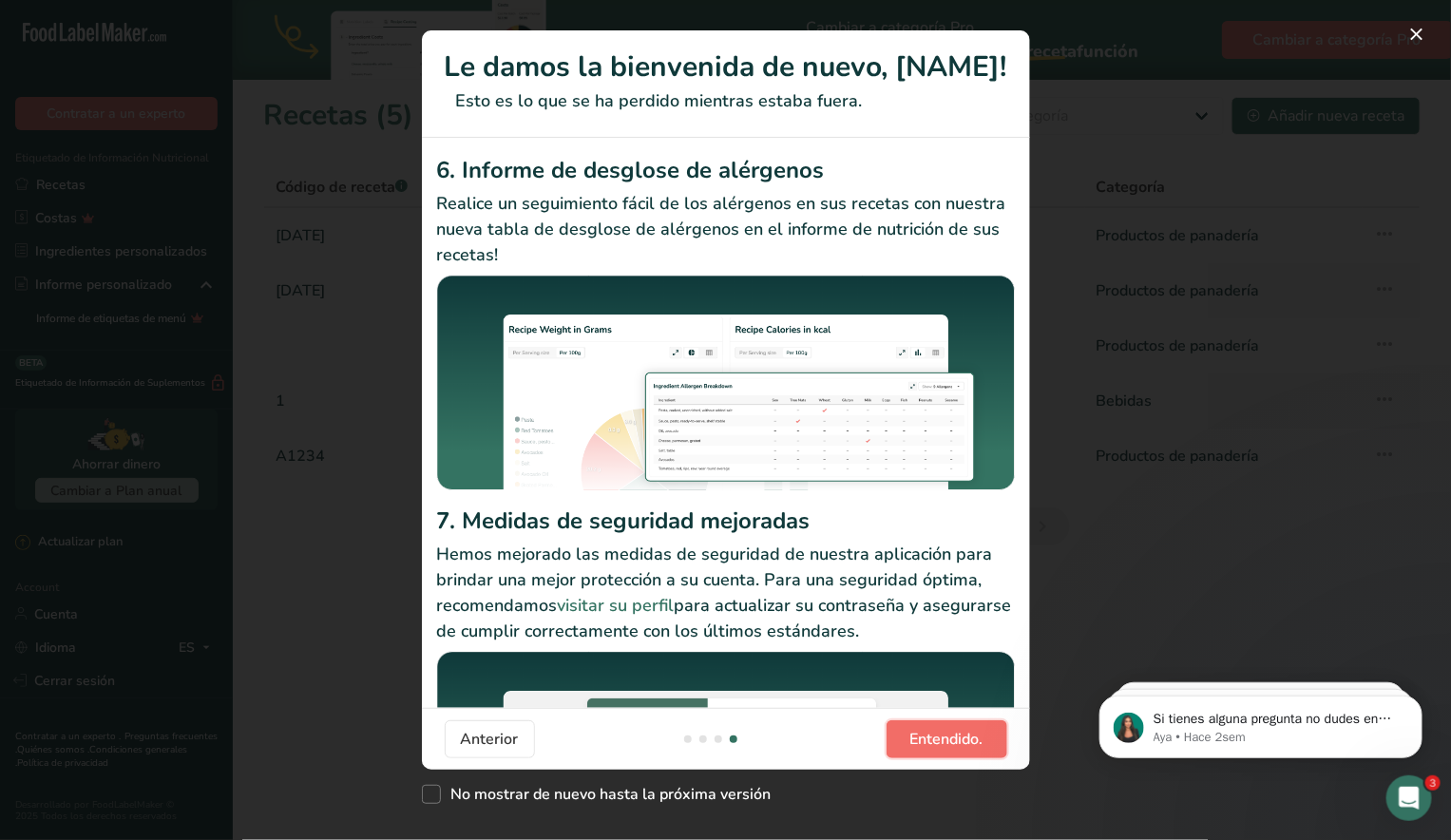 click on "Entendido." at bounding box center [946, 739] 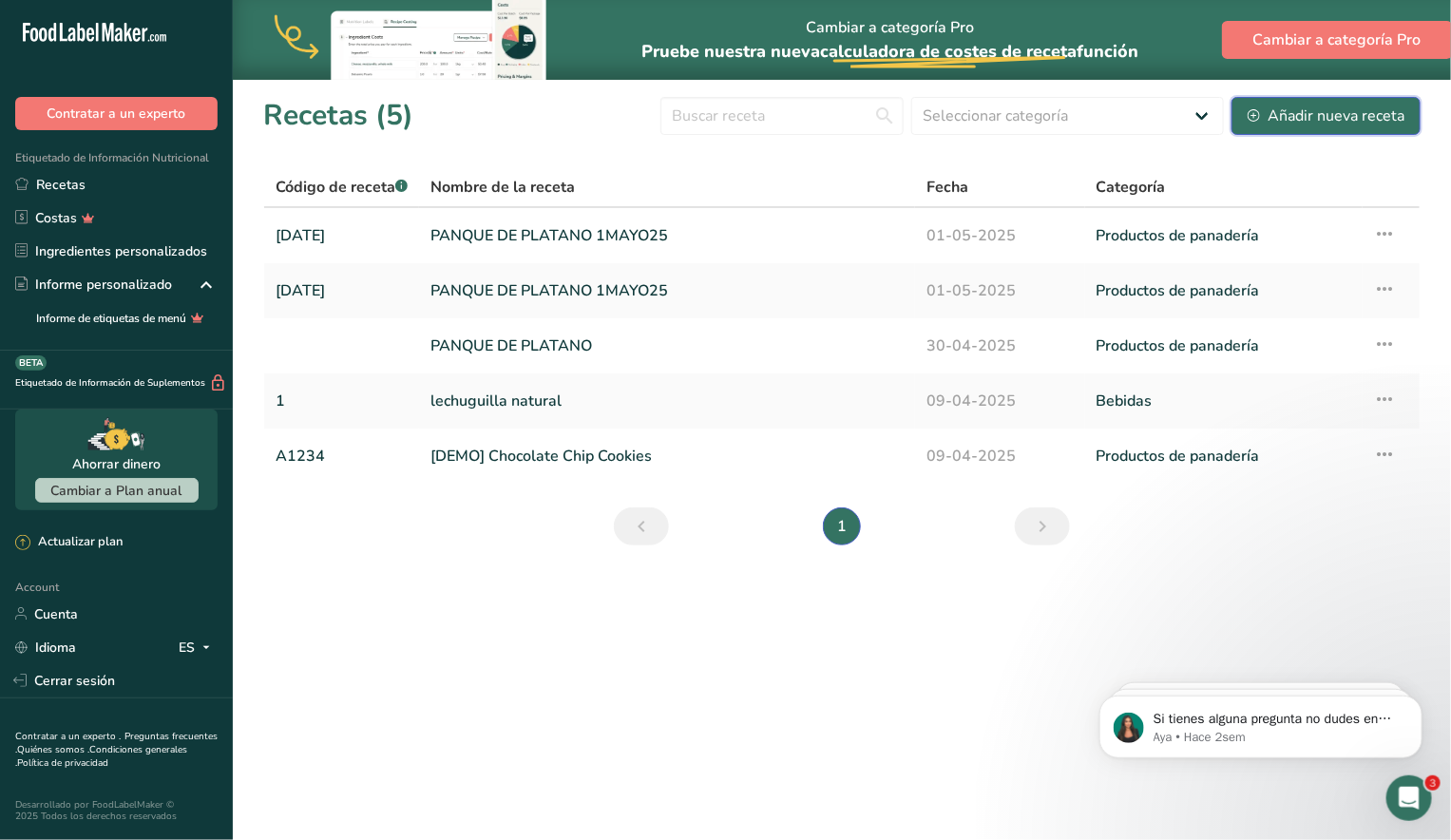 click on "Añadir nueva receta" at bounding box center (1326, 116) 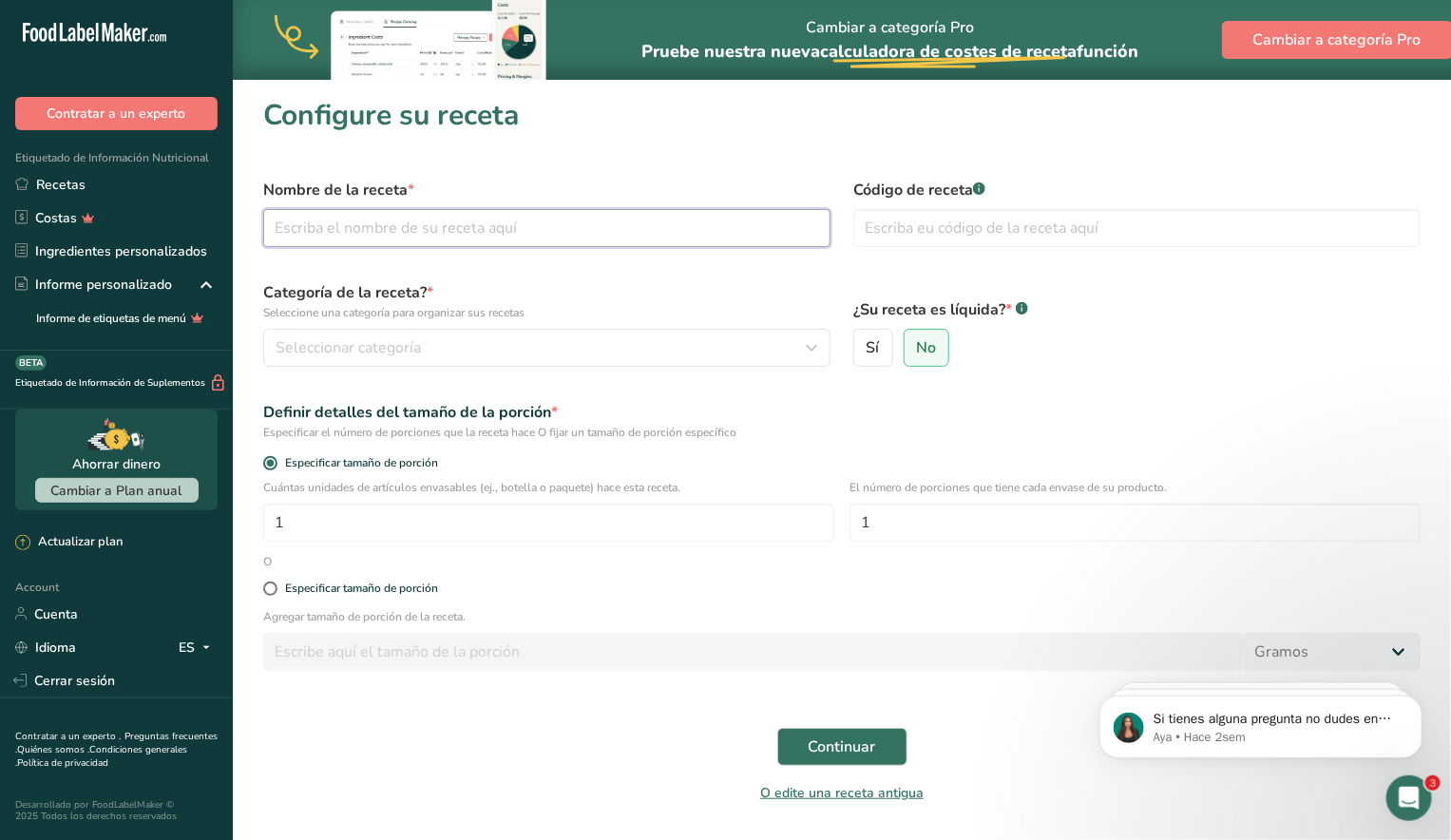 click at bounding box center [546, 228] 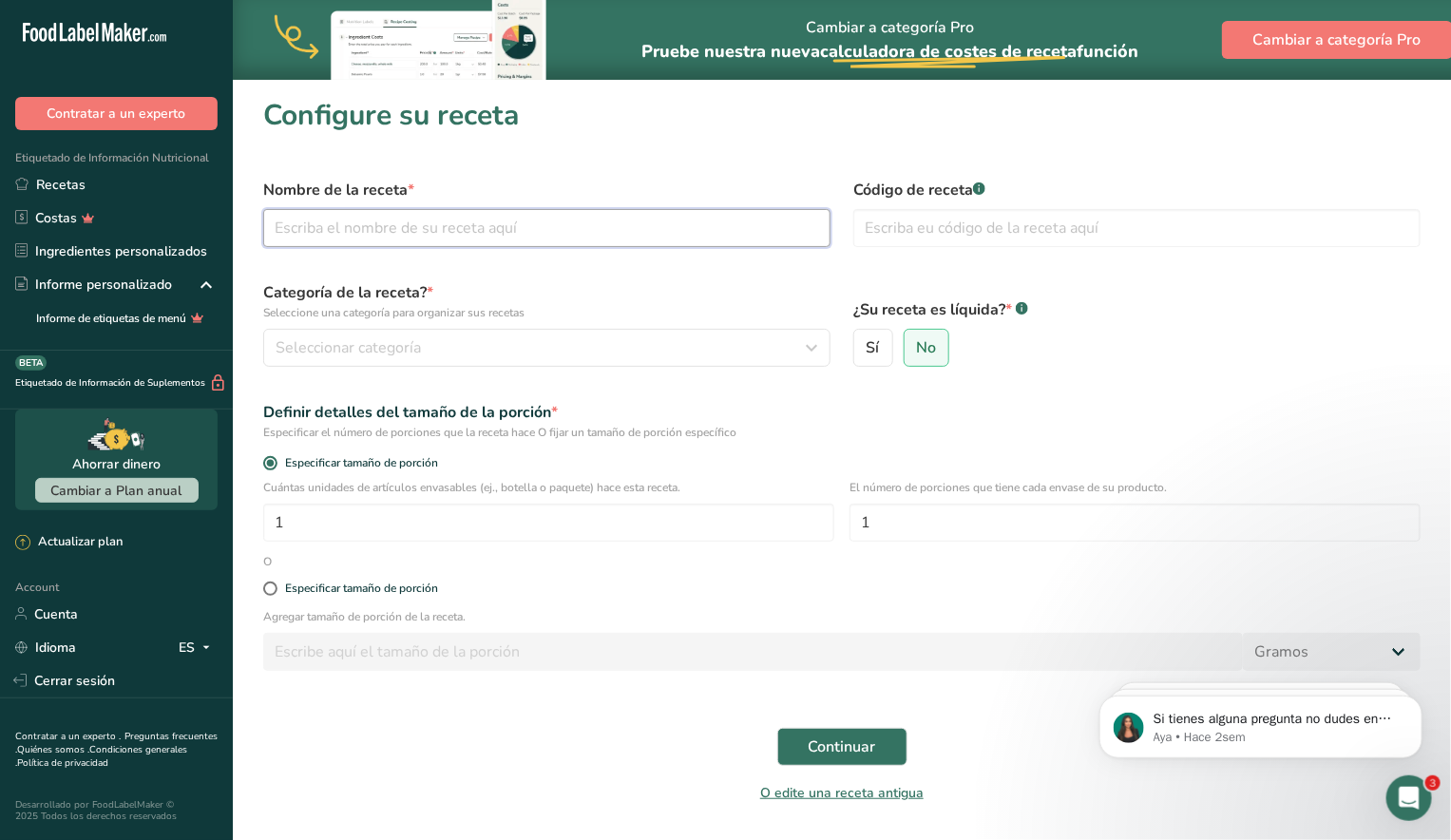 paste on "PARTIALLY SKIMMED MOZZARELLA CHEESE" 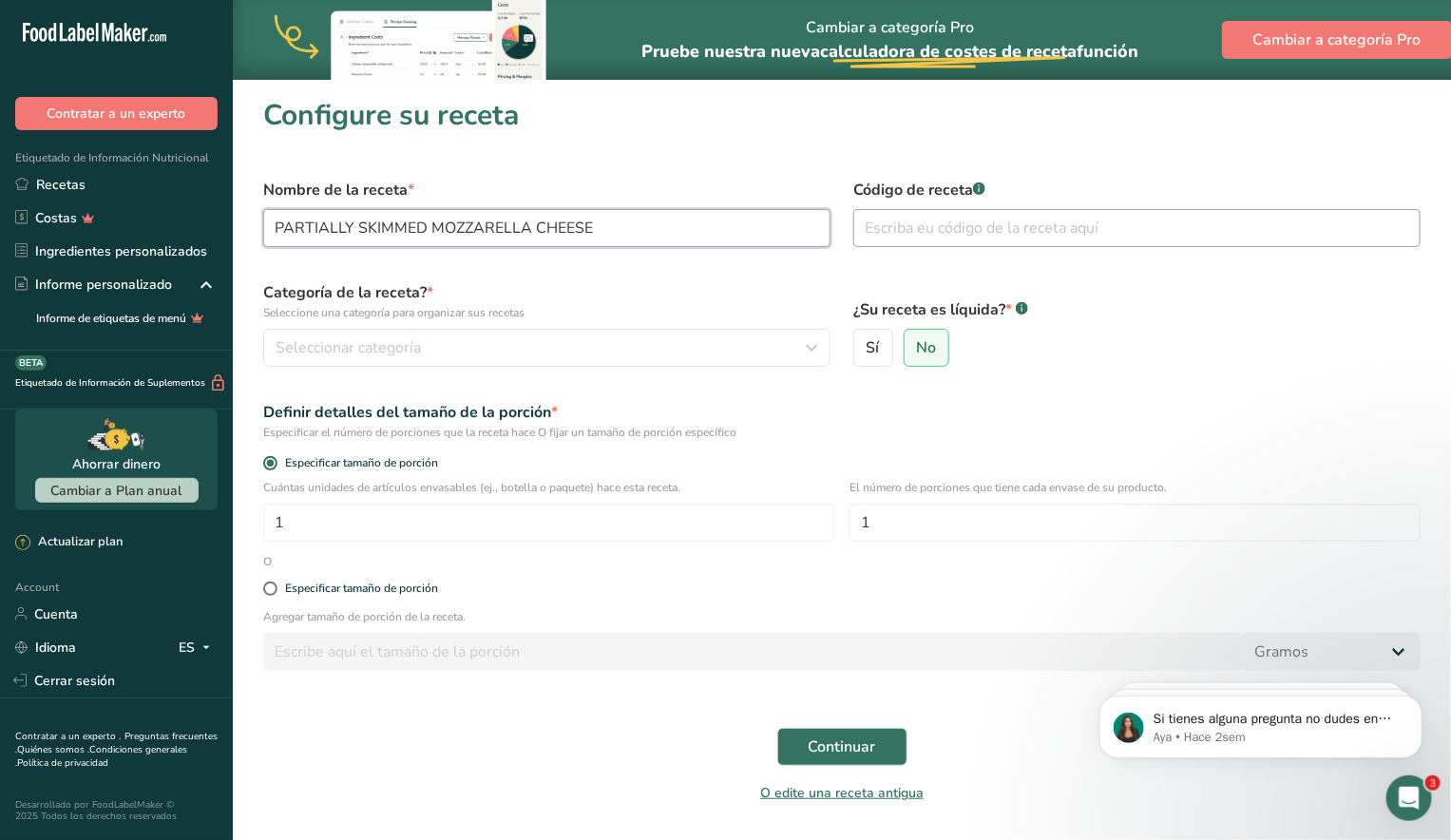 type on "PARTIALLY SKIMMED MOZZARELLA CHEESE" 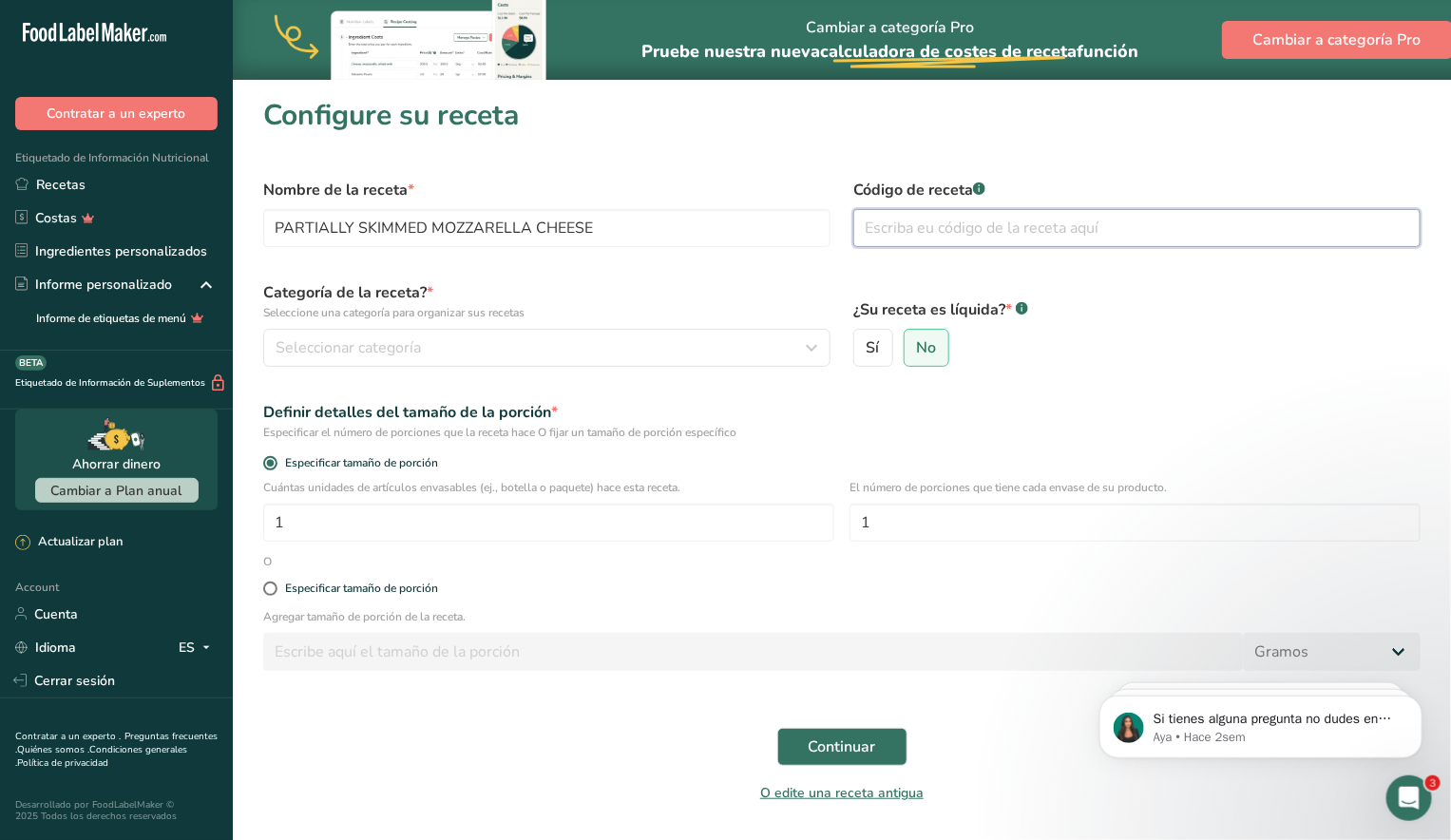 click at bounding box center (1136, 228) 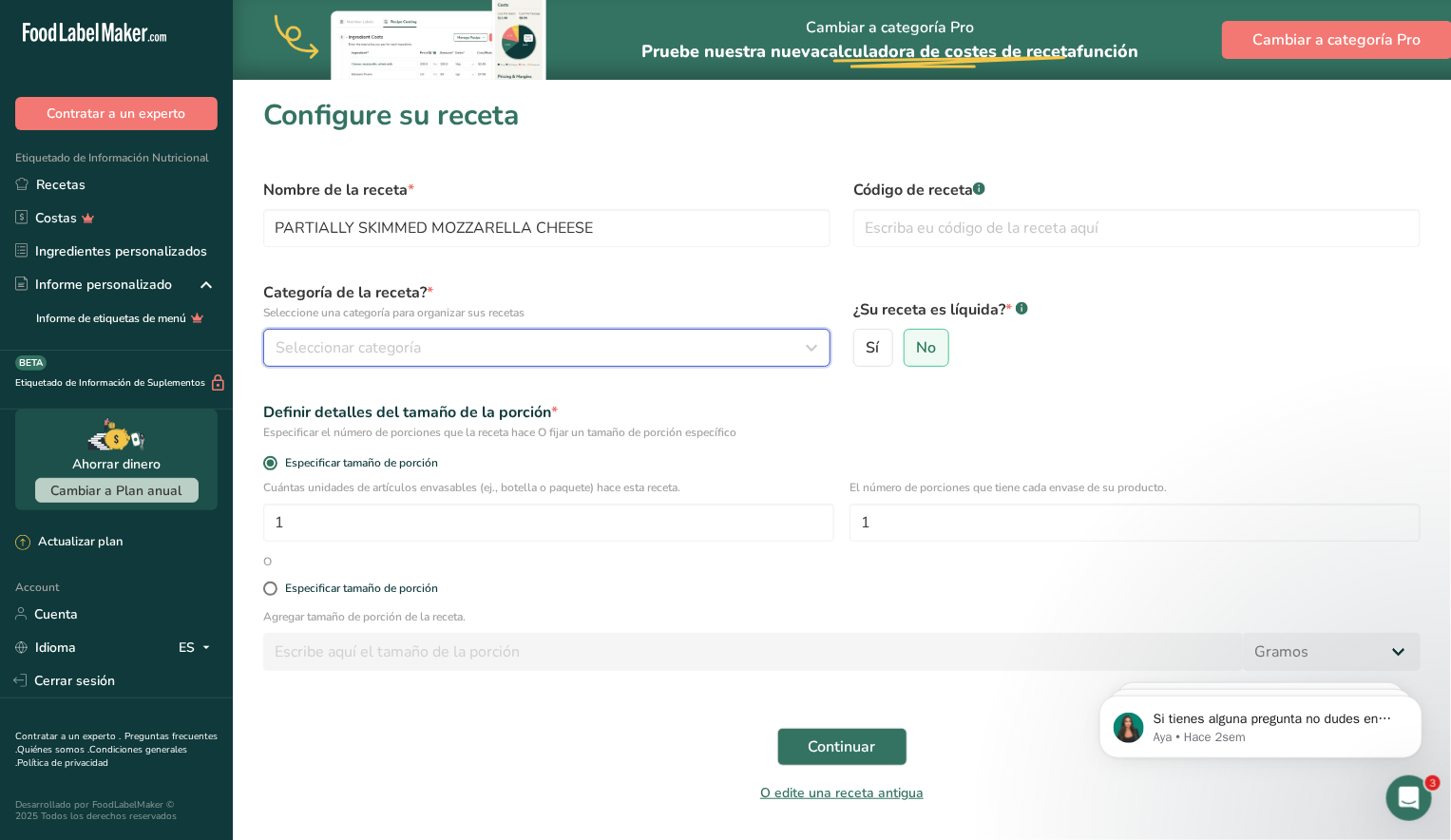 click on "Seleccionar categoría" at bounding box center [541, 348] 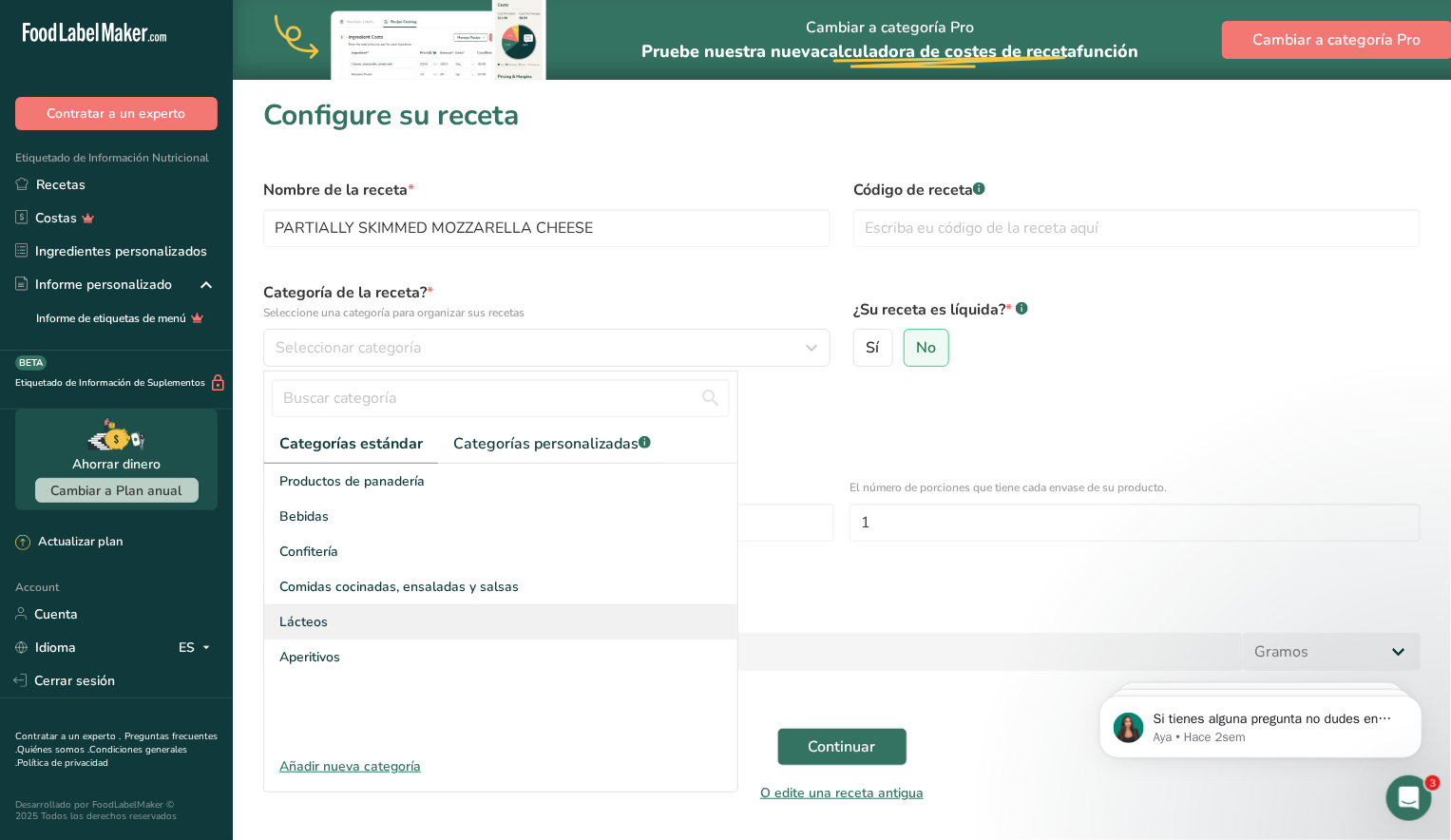 click on "Lácteos" at bounding box center (303, 621) 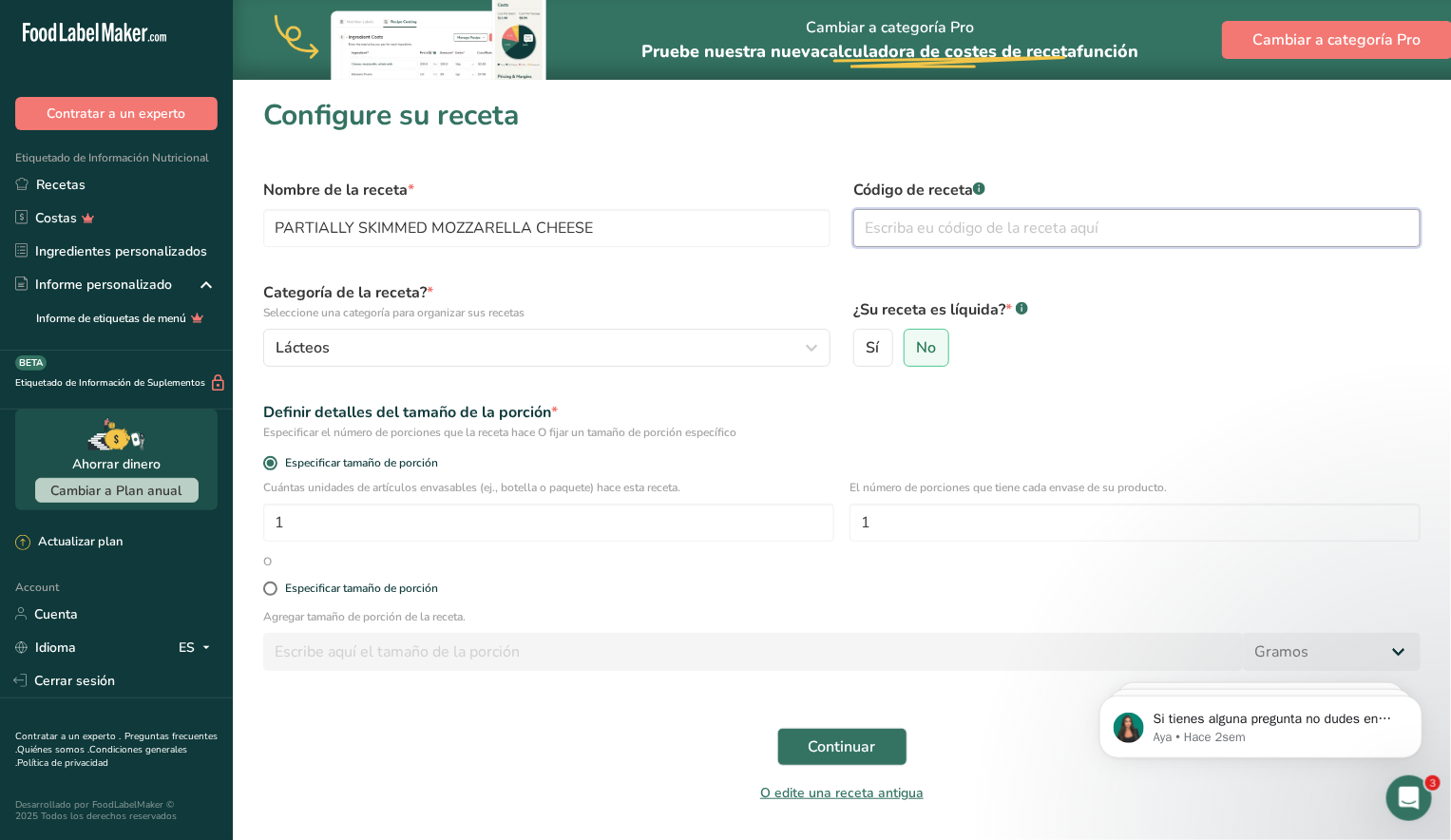 click at bounding box center [1136, 228] 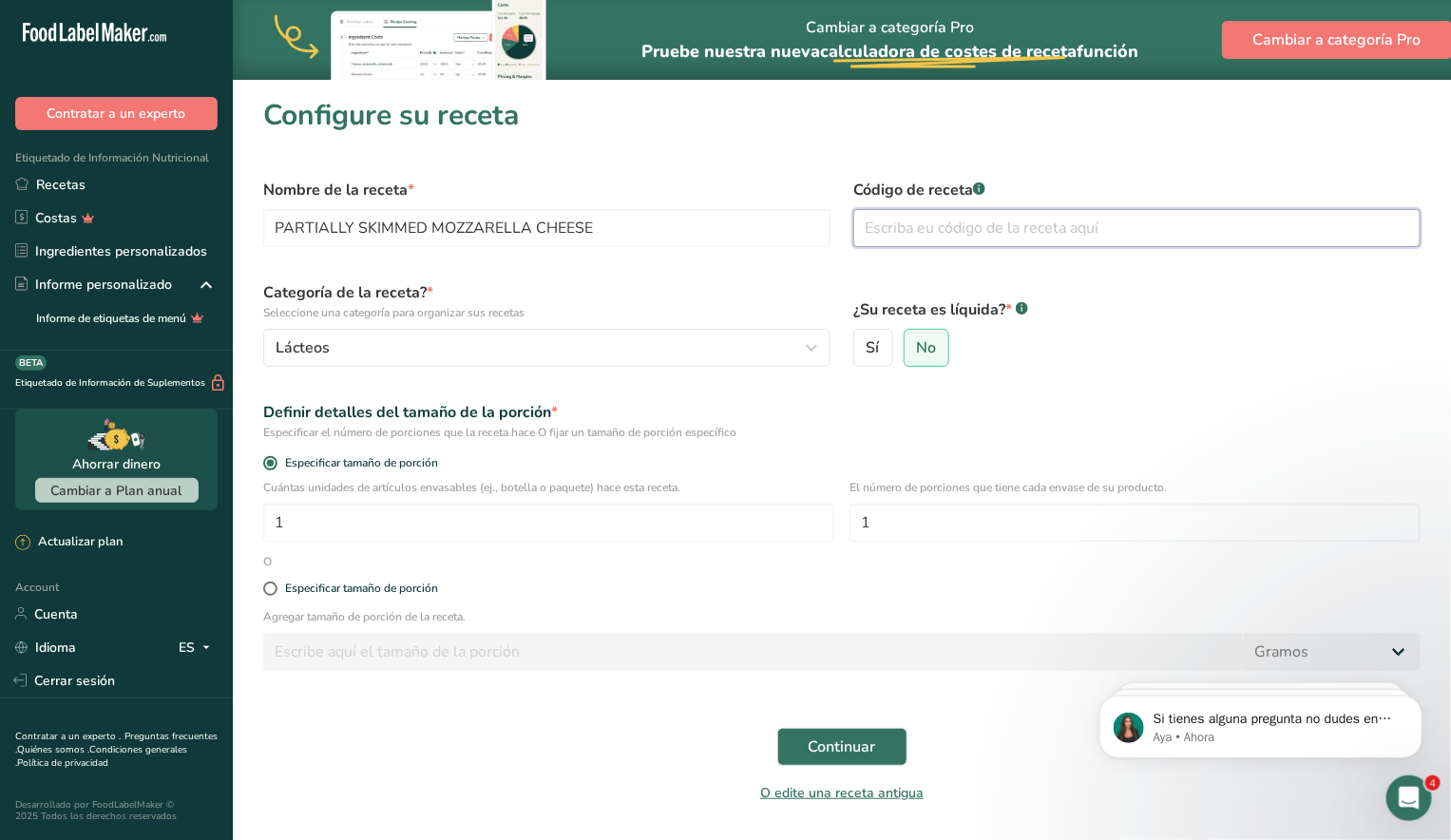 paste on "10. Etiqueta Bluden Mozzarella PD 400g 4_X3.33_ (1)" 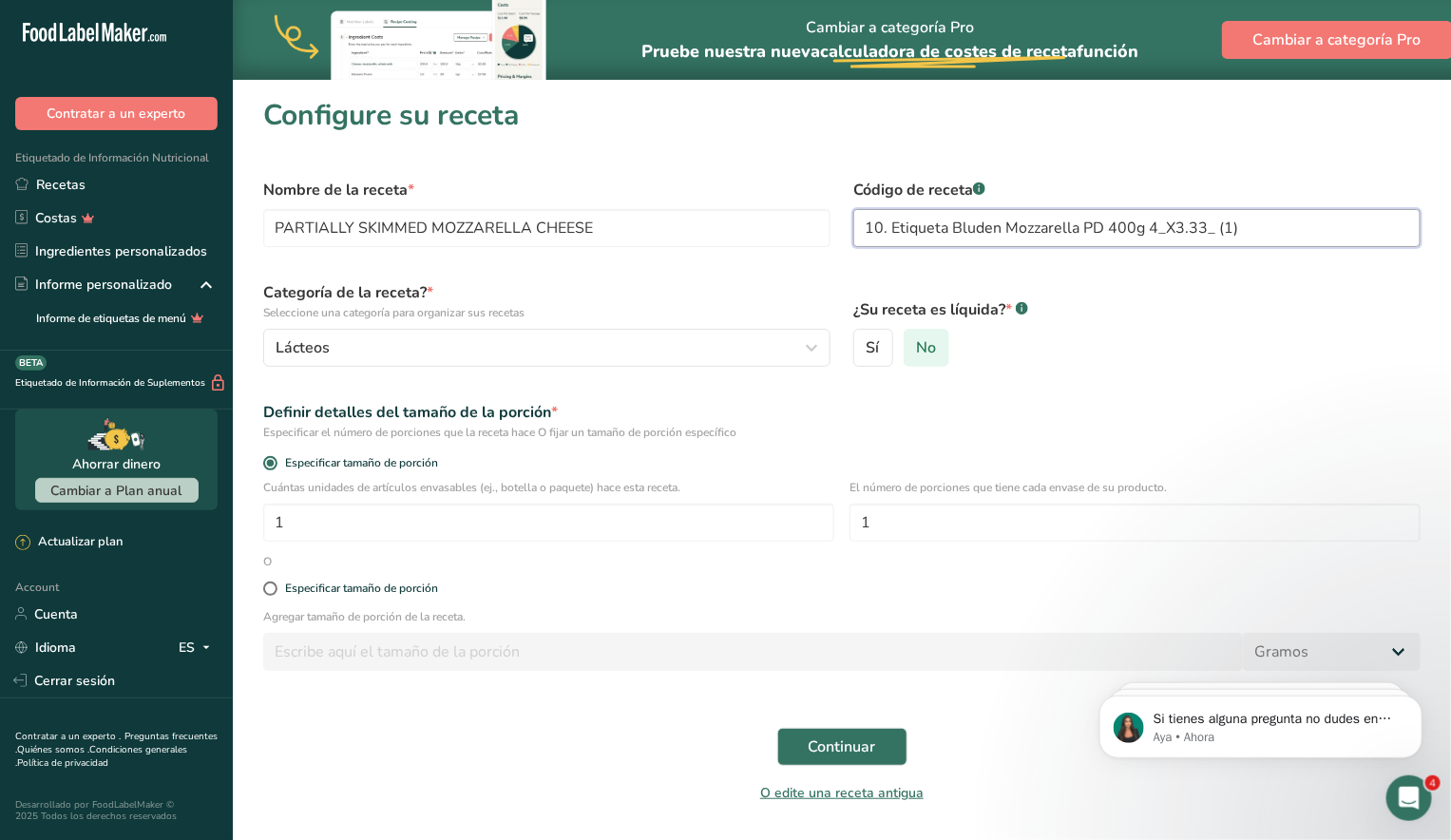 type on "10. Etiqueta Bluden Mozzarella PD 400g 4_X3.33_ (1)" 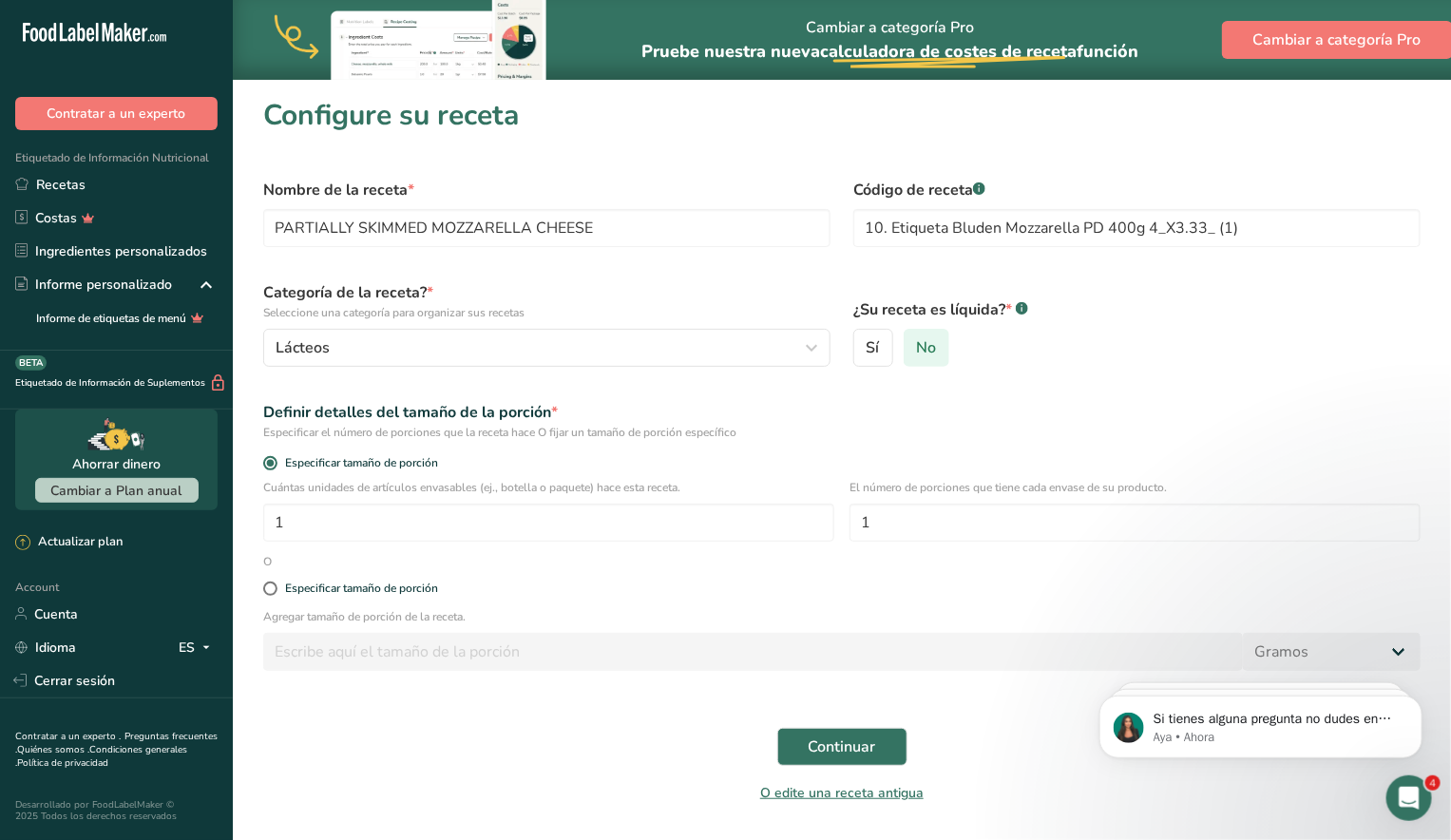 click on "No" at bounding box center (926, 348) 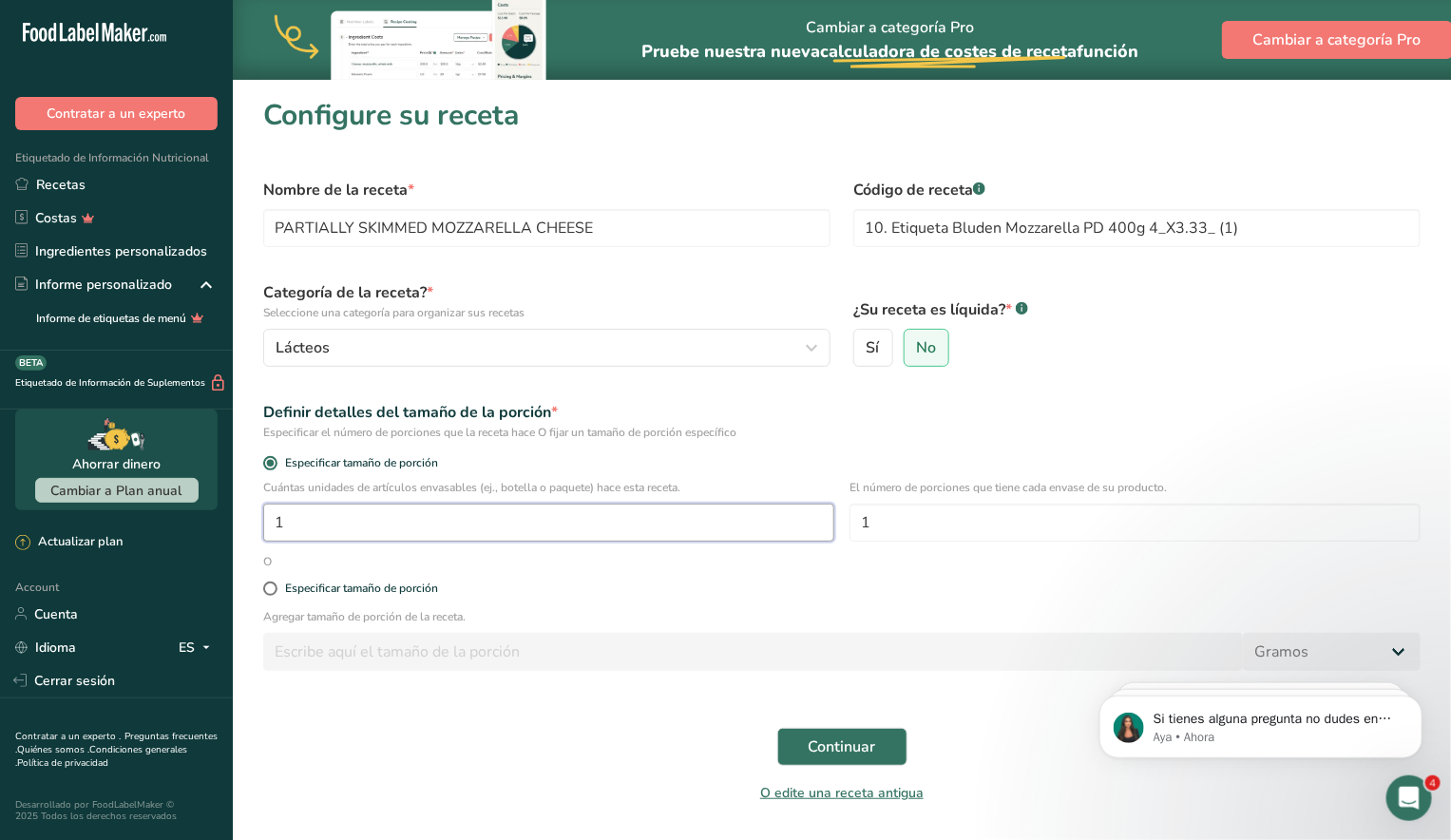 drag, startPoint x: 526, startPoint y: 516, endPoint x: 208, endPoint y: 509, distance: 318.07703 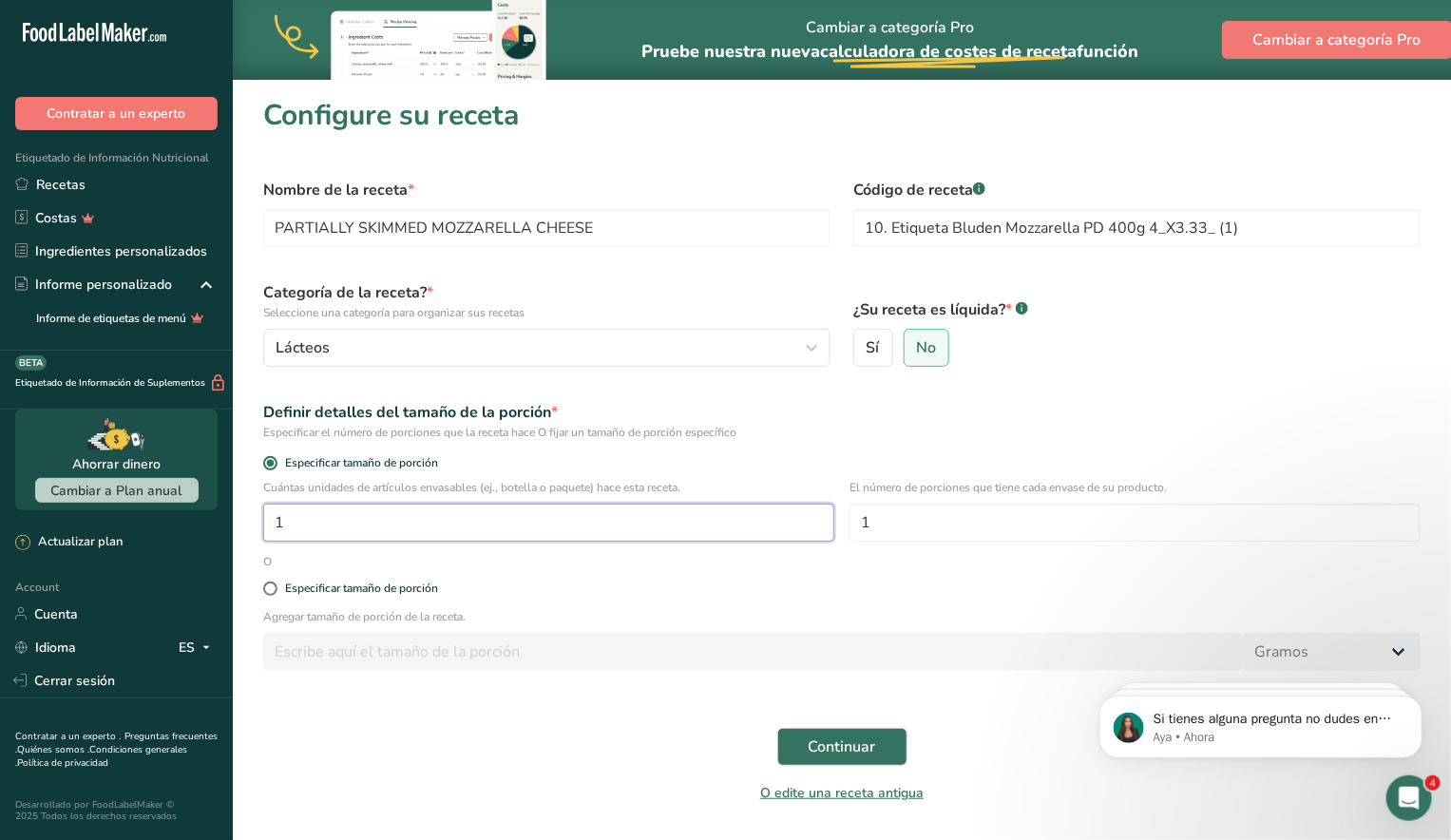 click on ".a-20{fill:#fff;}
Contratar a un experto
Etiquetado de Información Nutricional
Recetas
Costas
Ingredientes personalizados
Informe personalizado
Informe de etiquetas de menú
Etiquetado de Información de Suplementos
BETA
Ahorrar dinero
Cambiar a Plan anual
Actualizar plan
Account
Cuenta
Idioma
ES" at bounding box center [725, 448] 